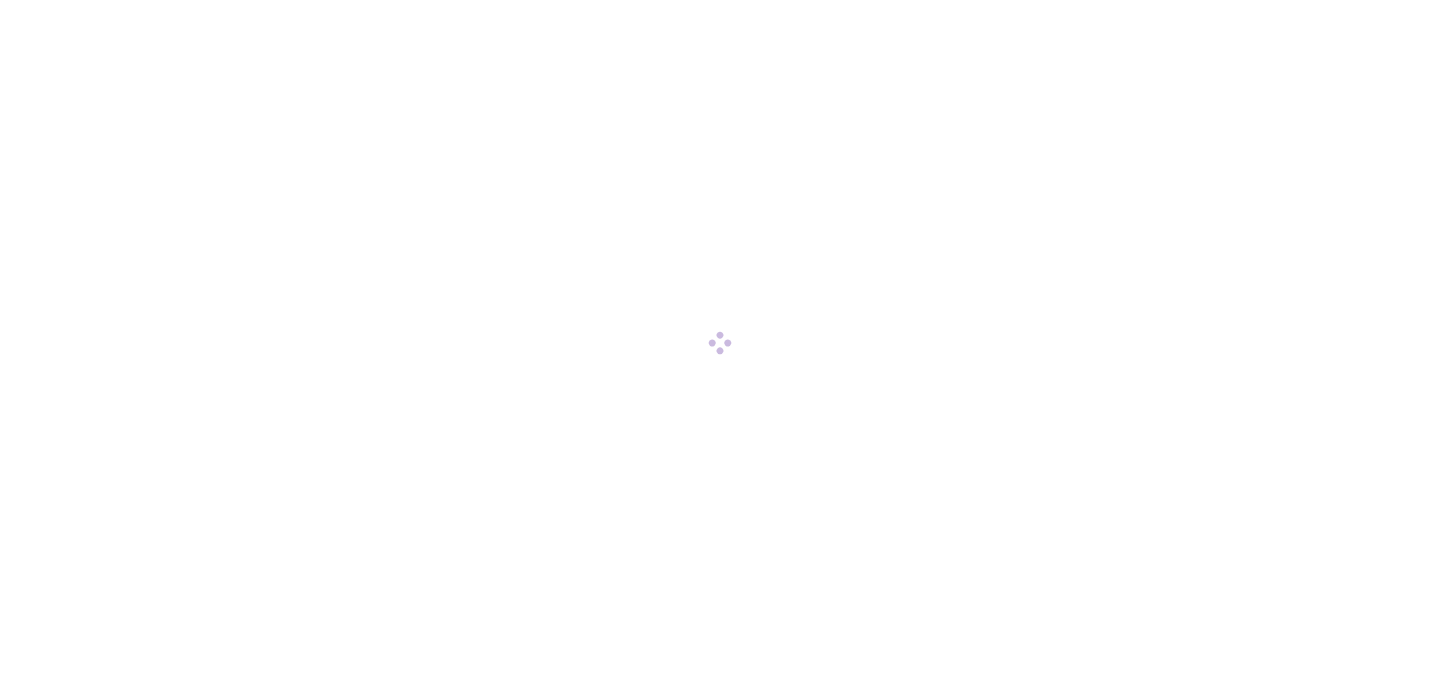 scroll, scrollTop: 0, scrollLeft: 0, axis: both 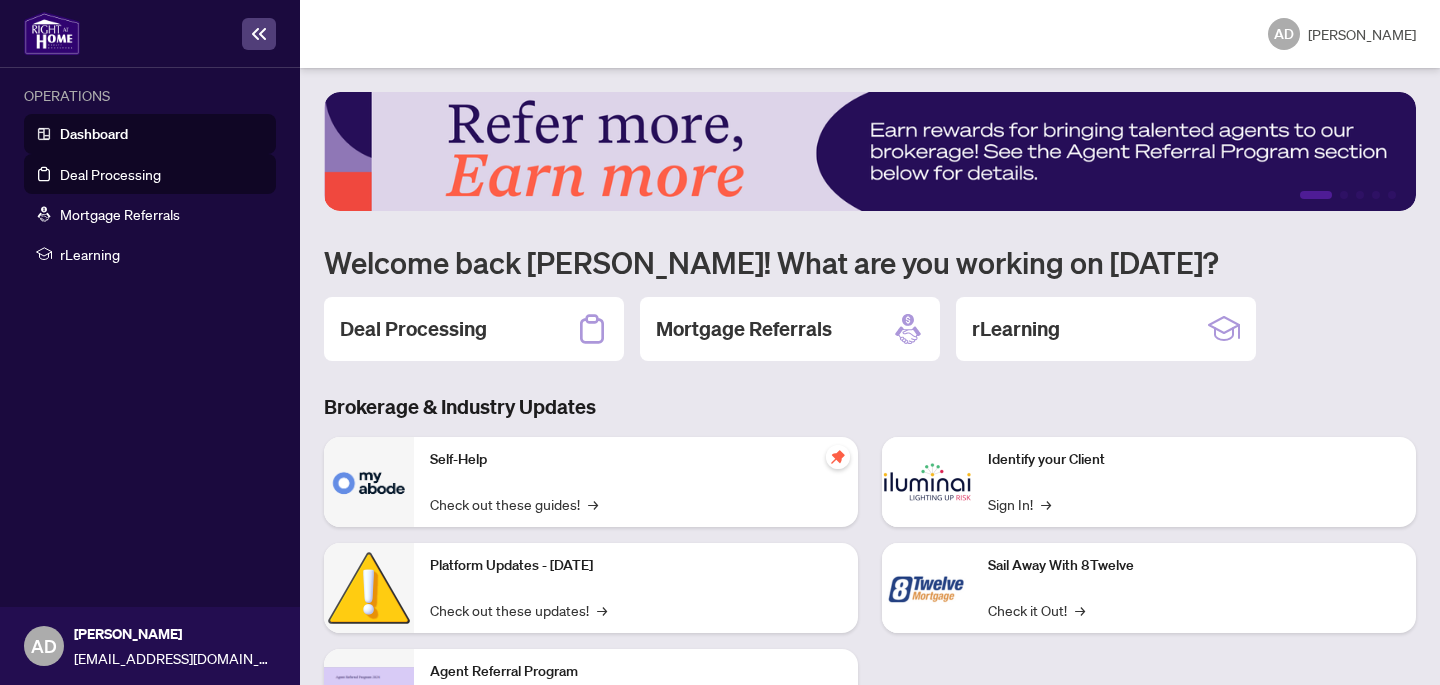 click on "Deal Processing" at bounding box center [110, 174] 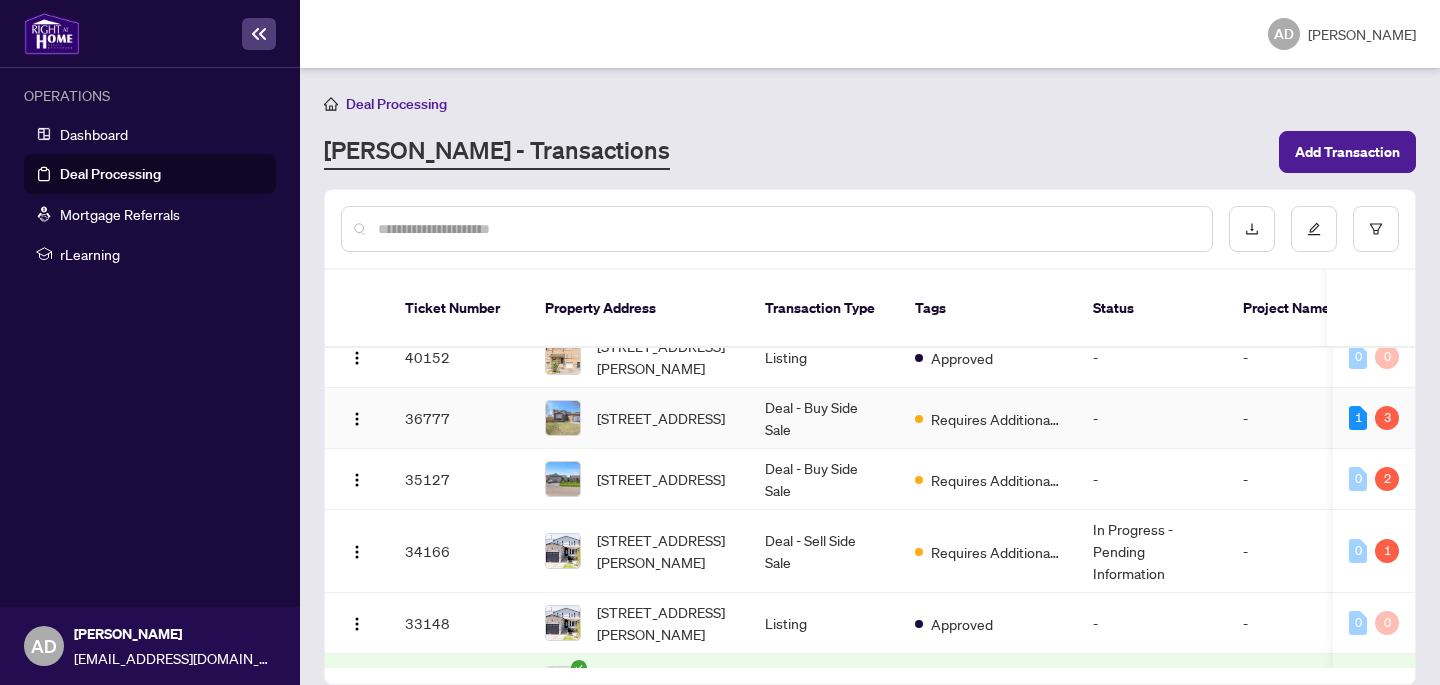 scroll, scrollTop: 4, scrollLeft: 0, axis: vertical 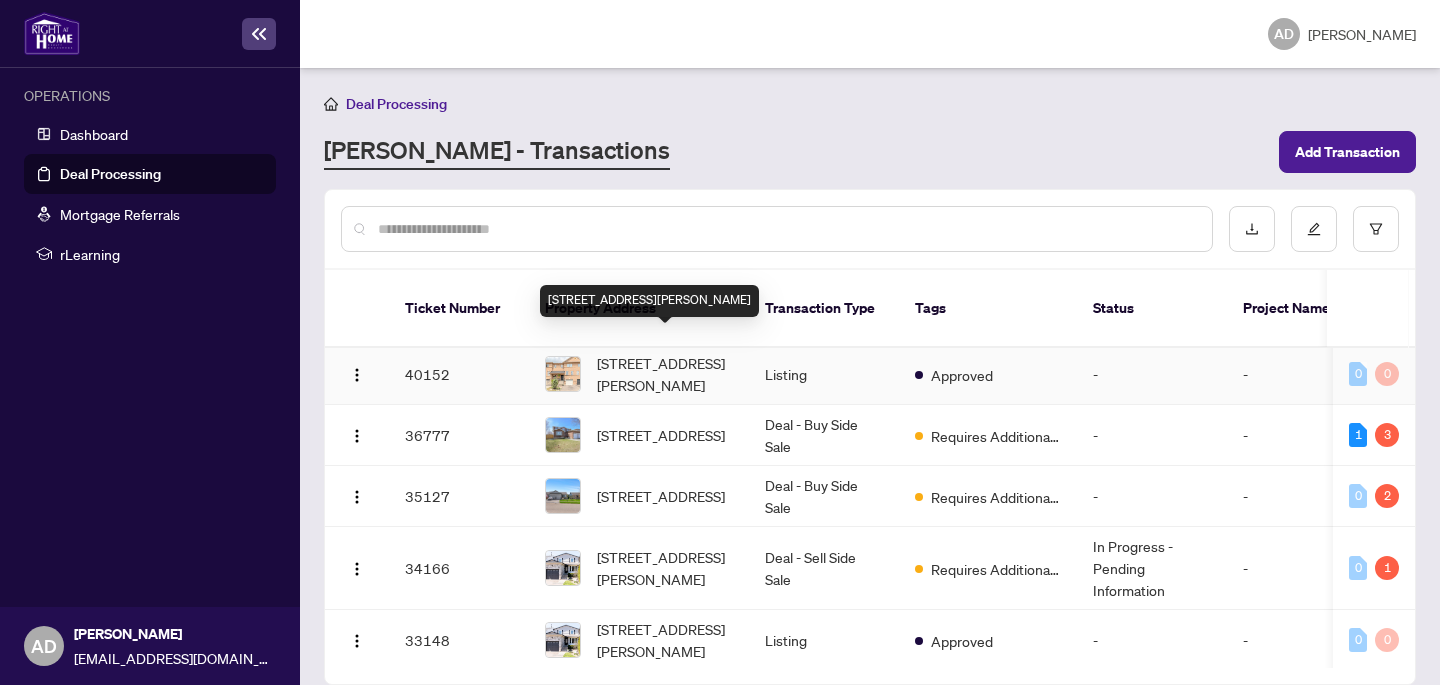 click on "[STREET_ADDRESS][PERSON_NAME]" at bounding box center (665, 374) 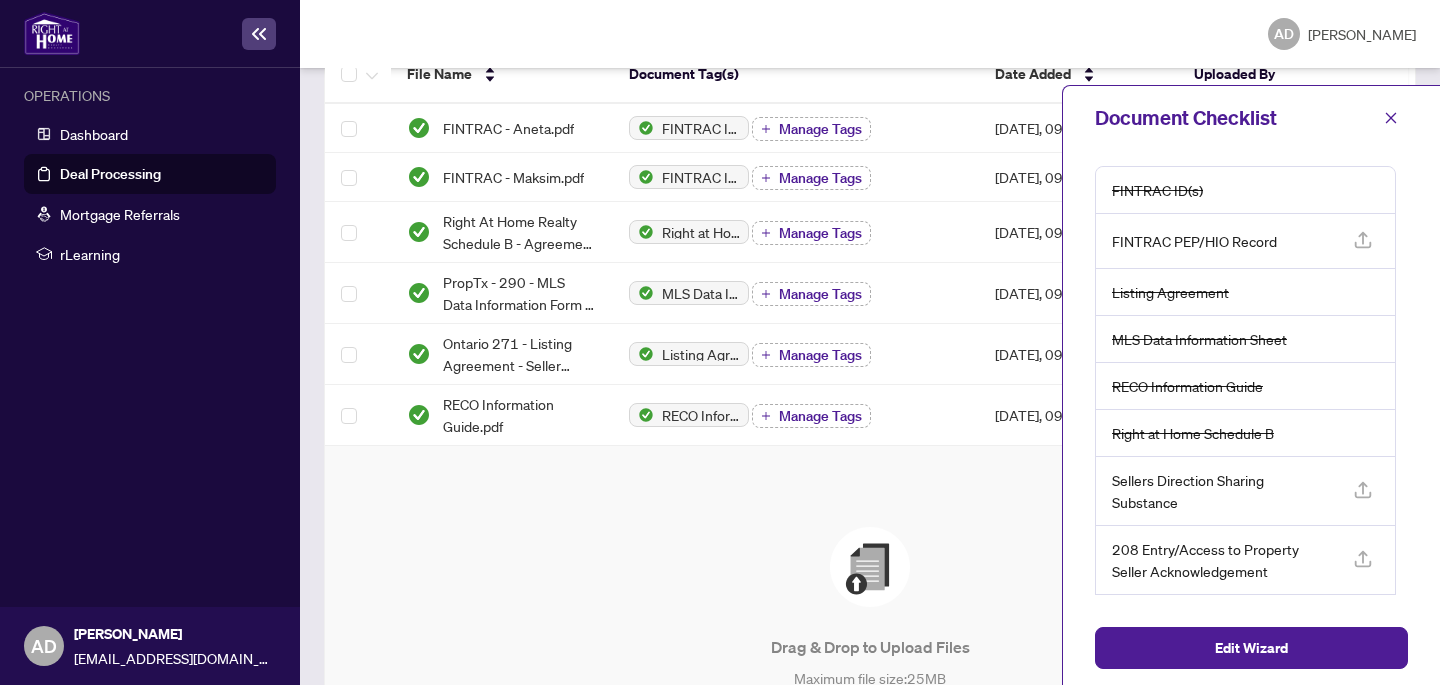 scroll, scrollTop: 375, scrollLeft: 0, axis: vertical 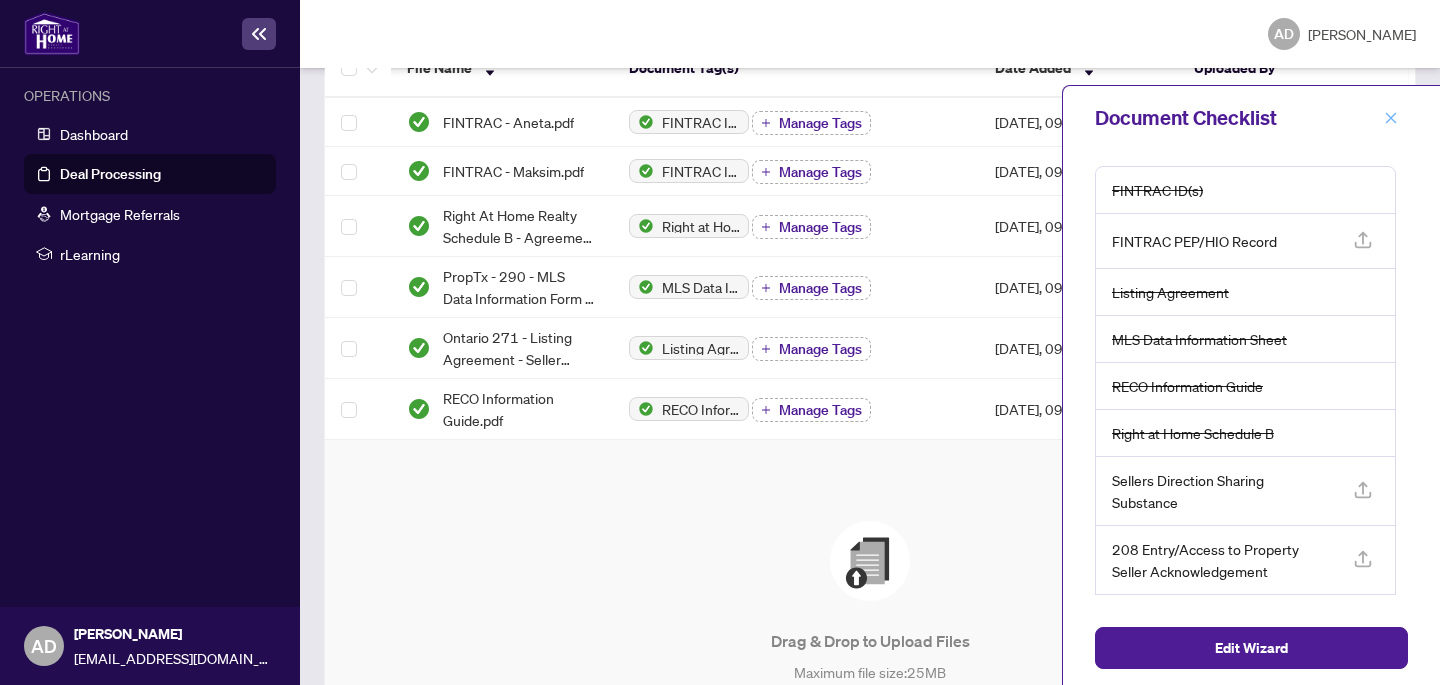 click at bounding box center (1391, 118) 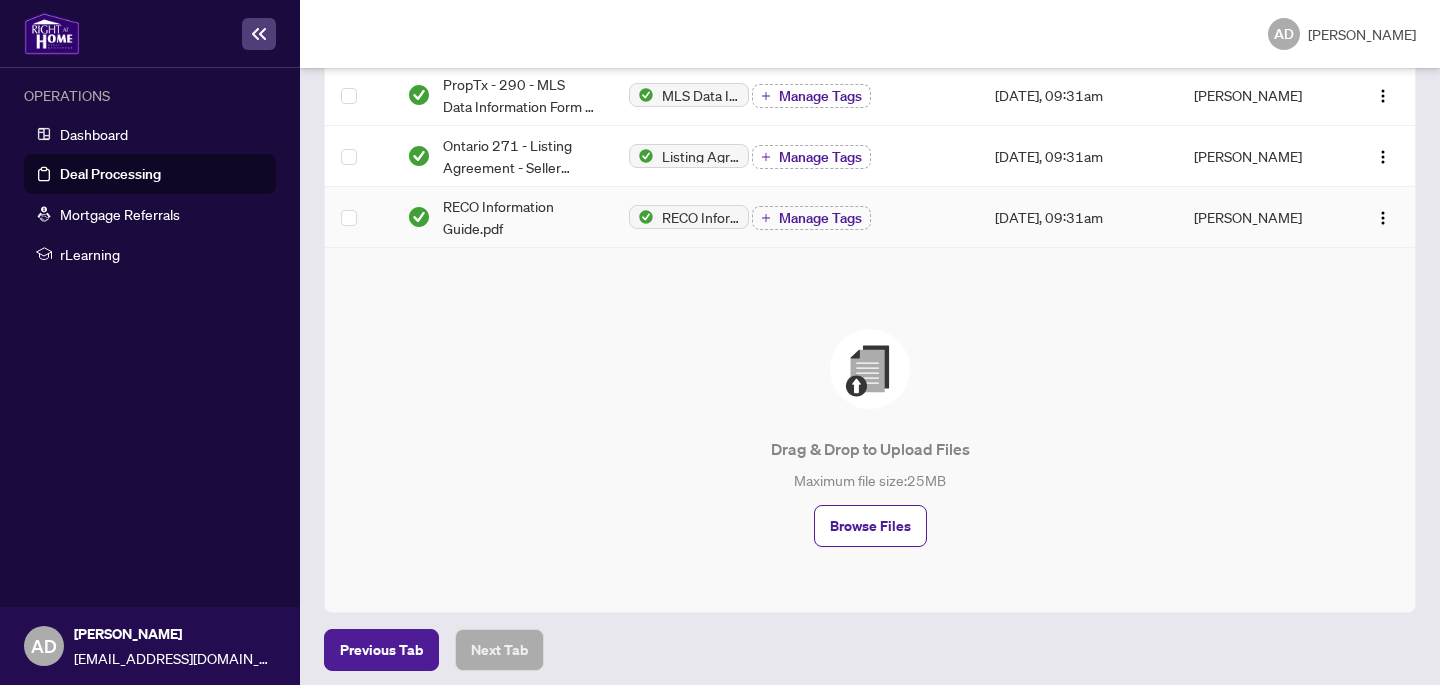 scroll, scrollTop: 574, scrollLeft: 0, axis: vertical 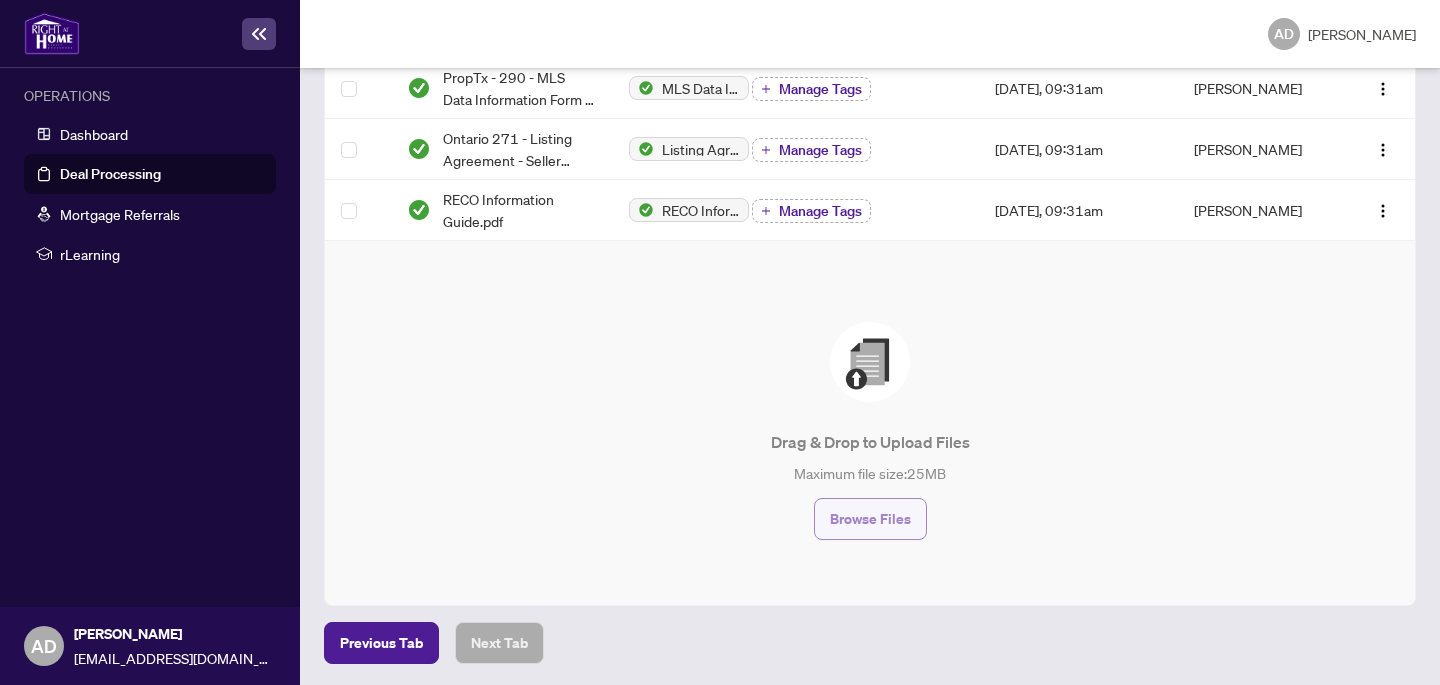 click on "Browse Files" at bounding box center [870, 519] 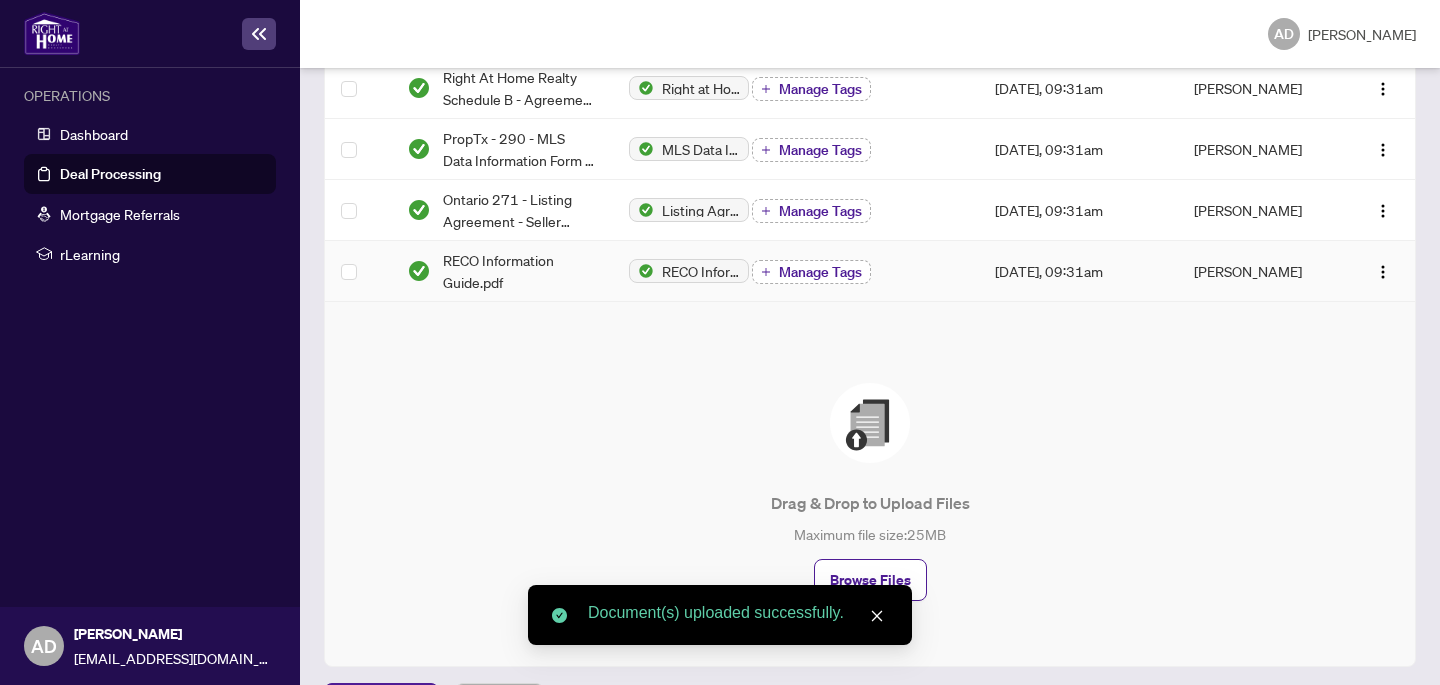click on "Manage Tags" at bounding box center (820, 272) 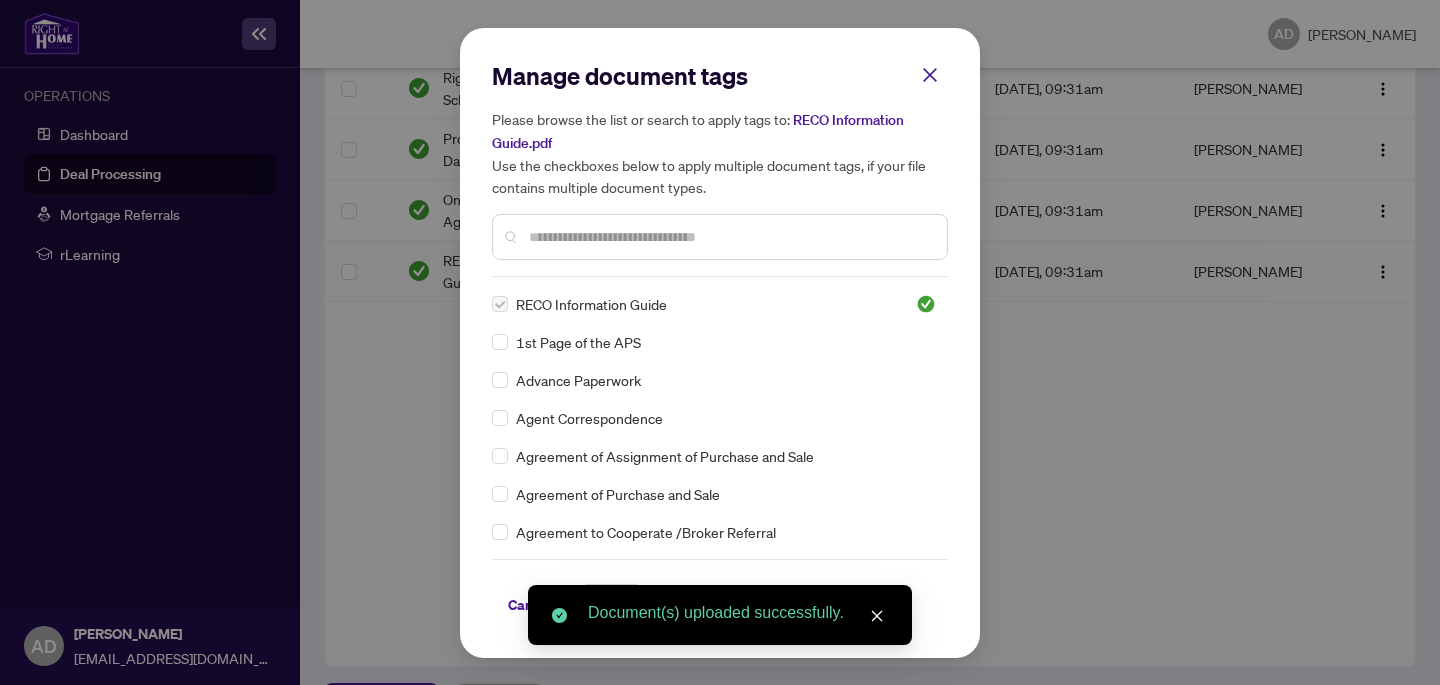 click on "Manage document tags Please browse the list or search to apply tags to:   RECO Information Guide.pdf   Use the checkboxes below to apply multiple document tags, if your file contains multiple document types." at bounding box center (720, 168) 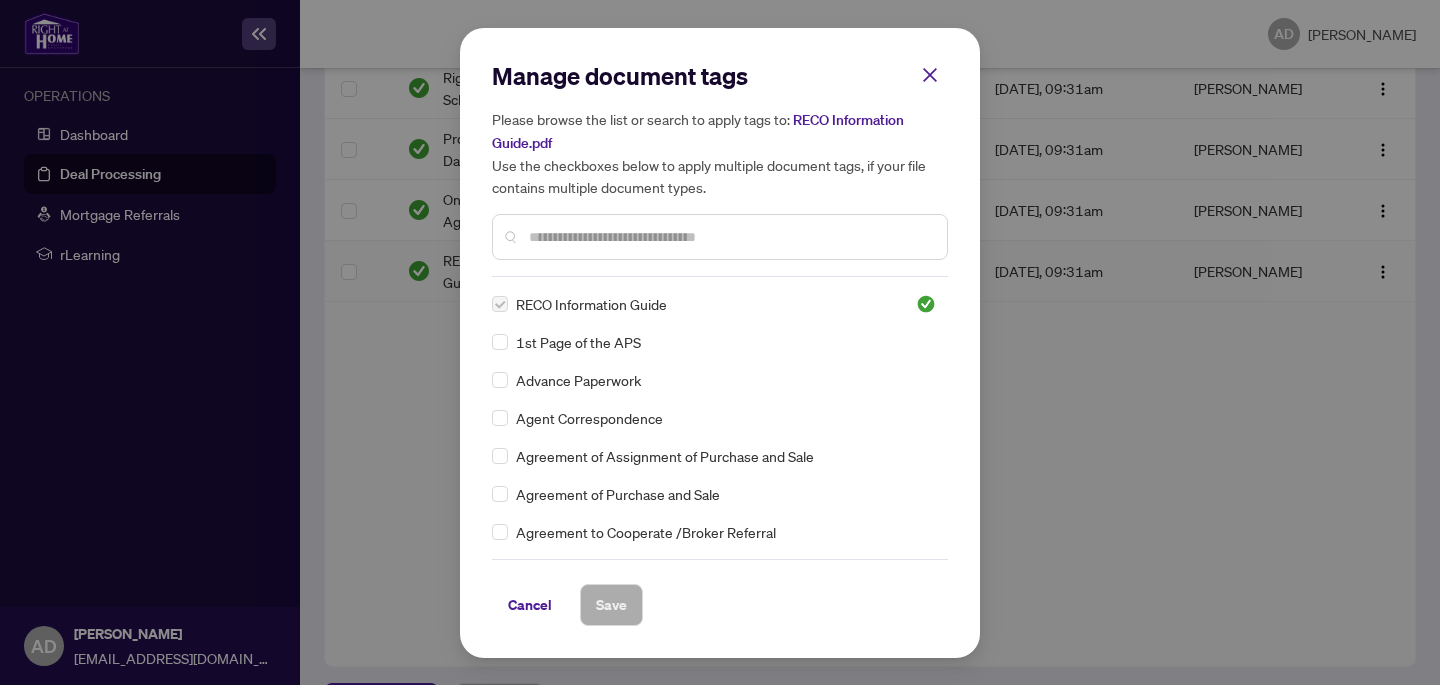 click at bounding box center (730, 237) 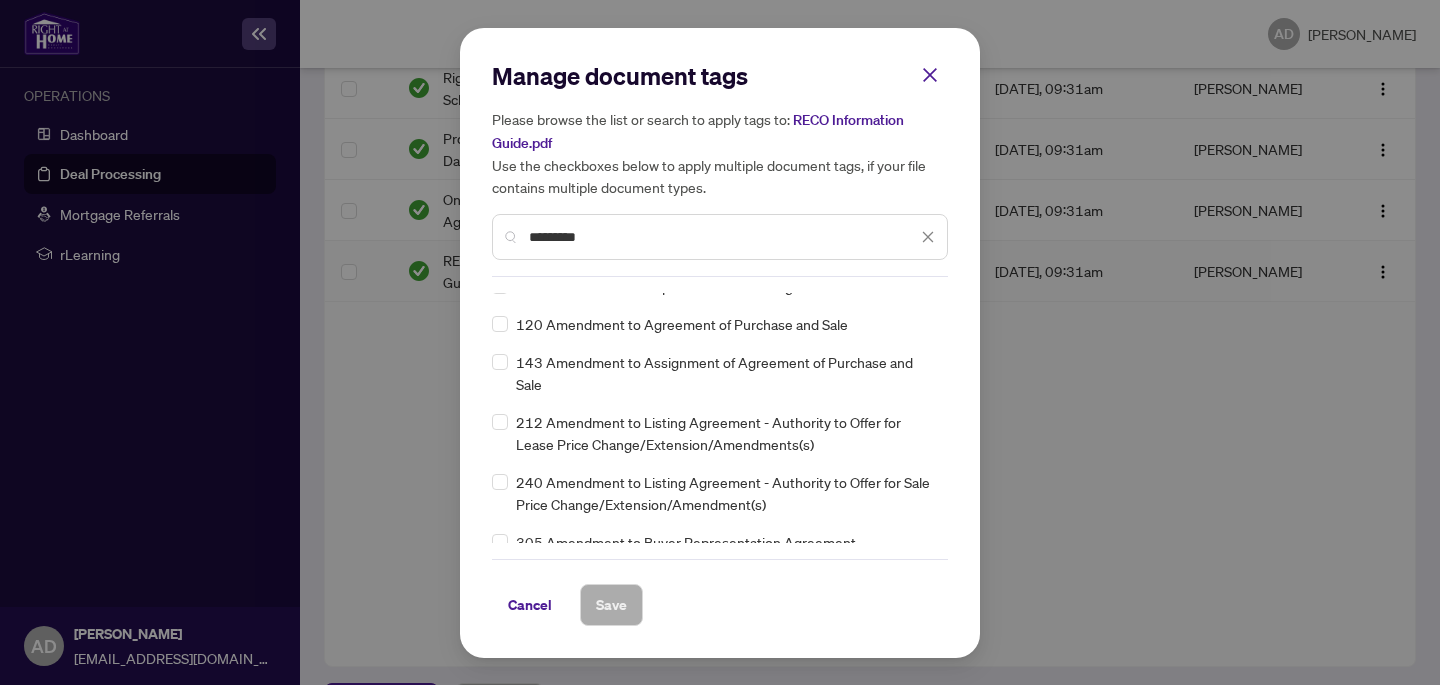 scroll, scrollTop: 22, scrollLeft: 0, axis: vertical 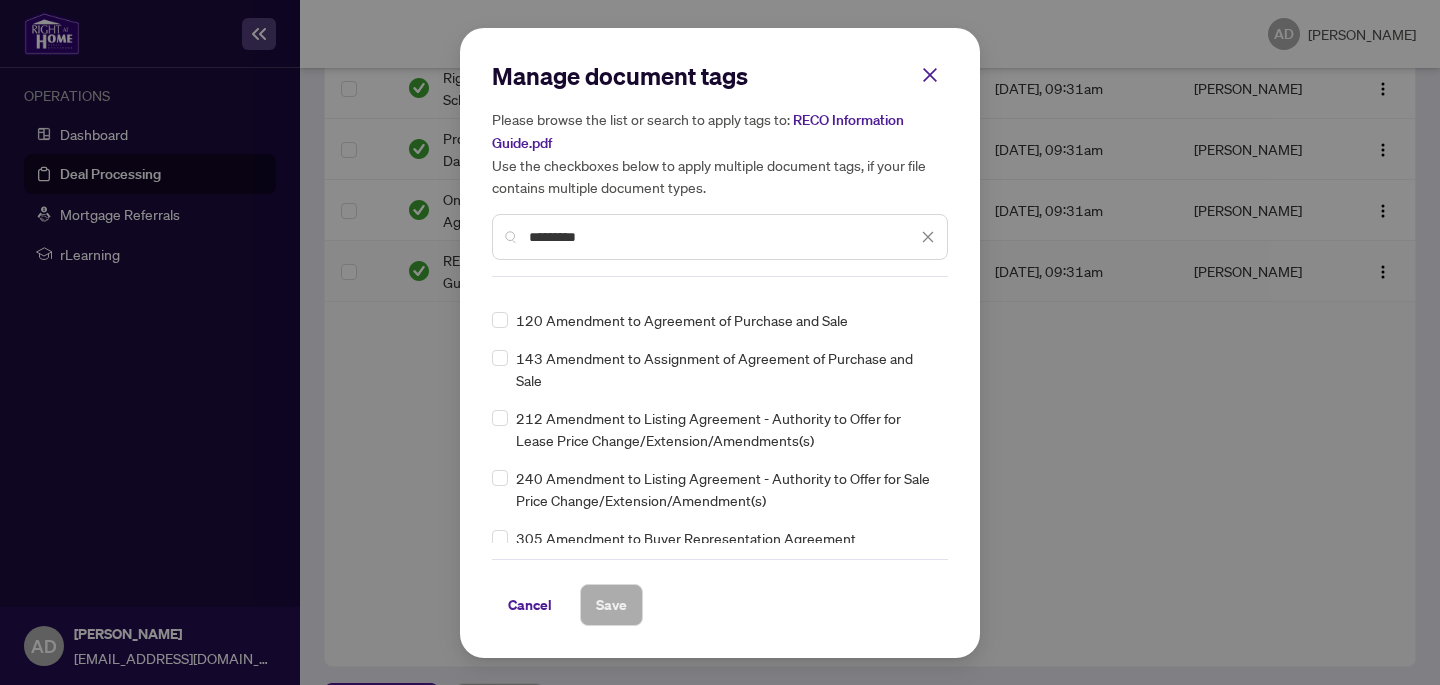 type on "*********" 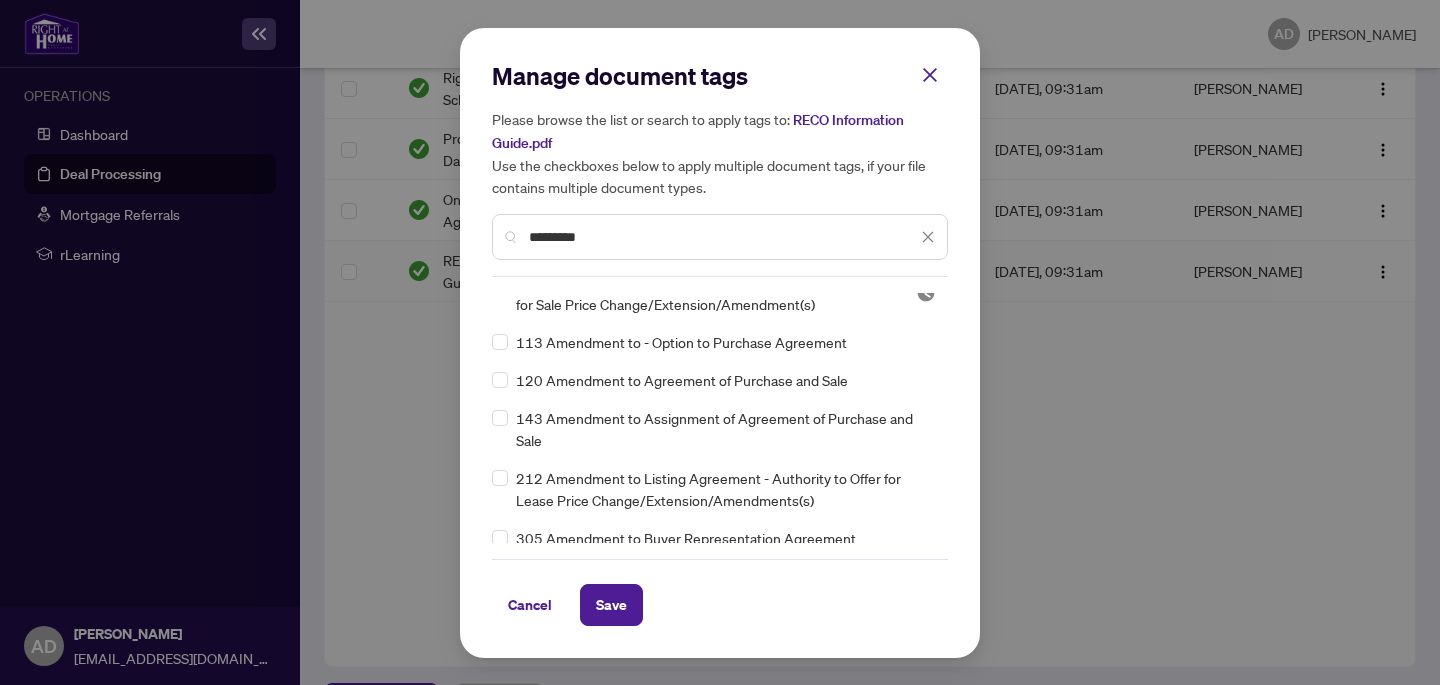 scroll, scrollTop: 0, scrollLeft: 0, axis: both 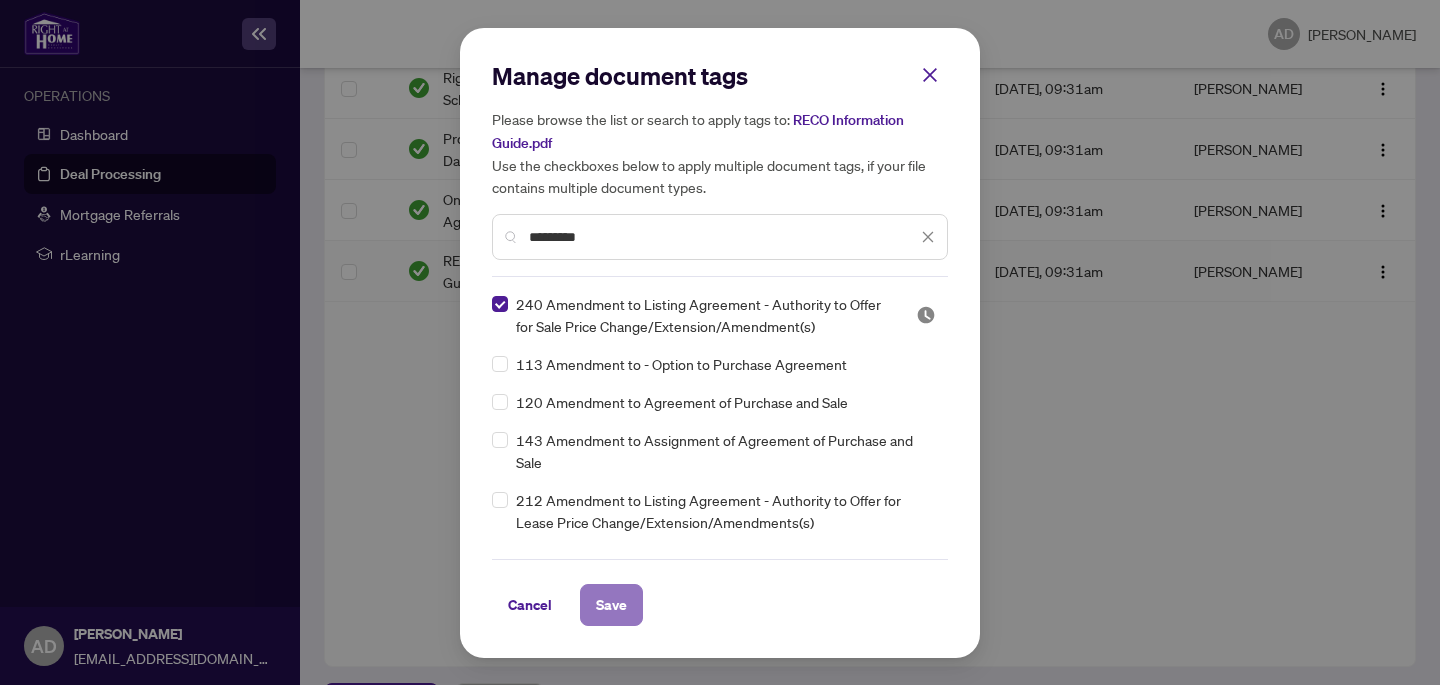 click on "Save" at bounding box center (611, 605) 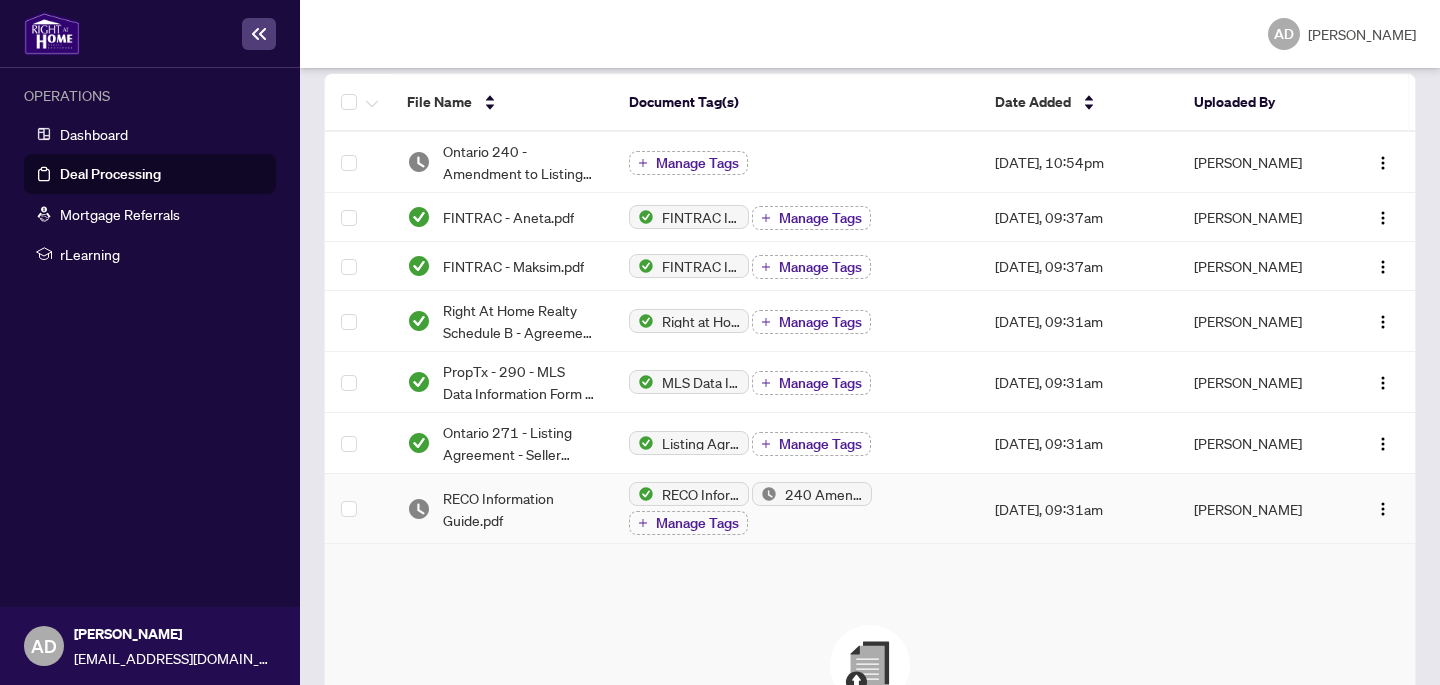 scroll, scrollTop: 338, scrollLeft: 0, axis: vertical 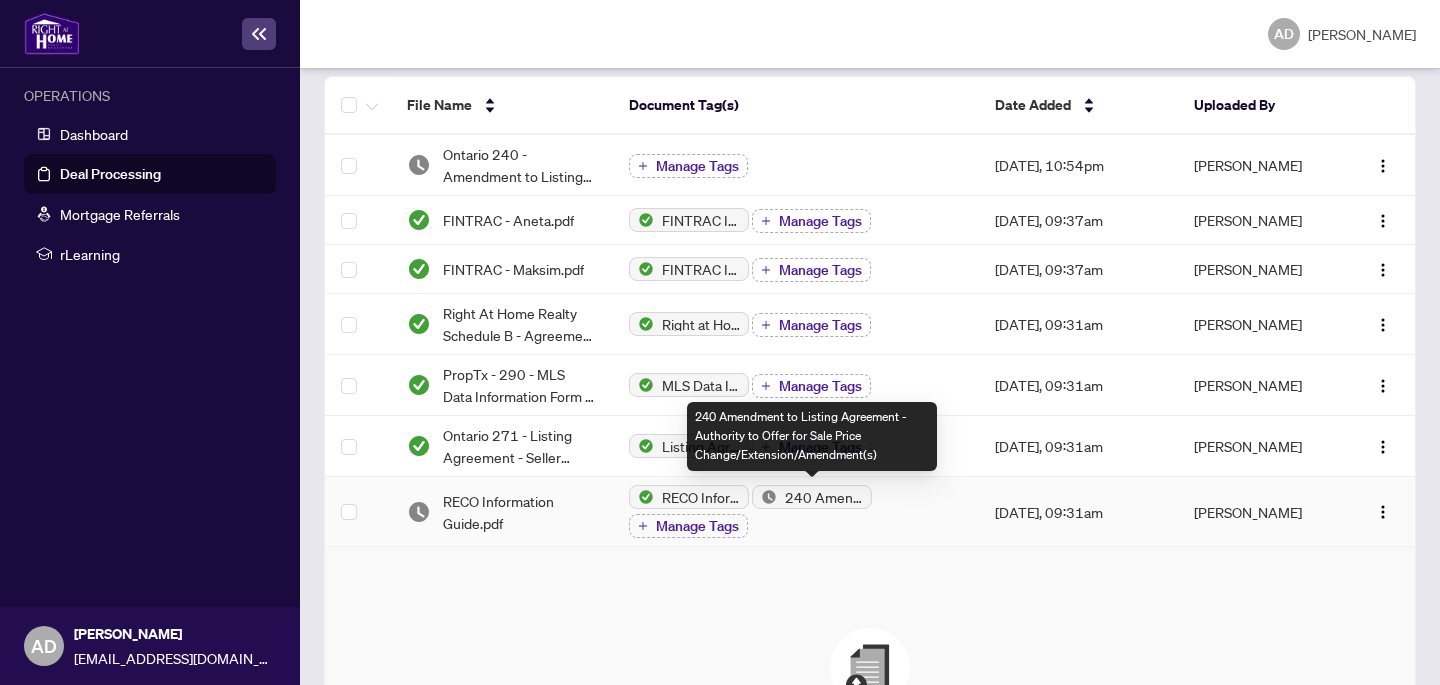 click on "240 Amendment to Listing Agreement - Authority to Offer for Sale
Price Change/Extension/Amendment(s)" at bounding box center (824, 497) 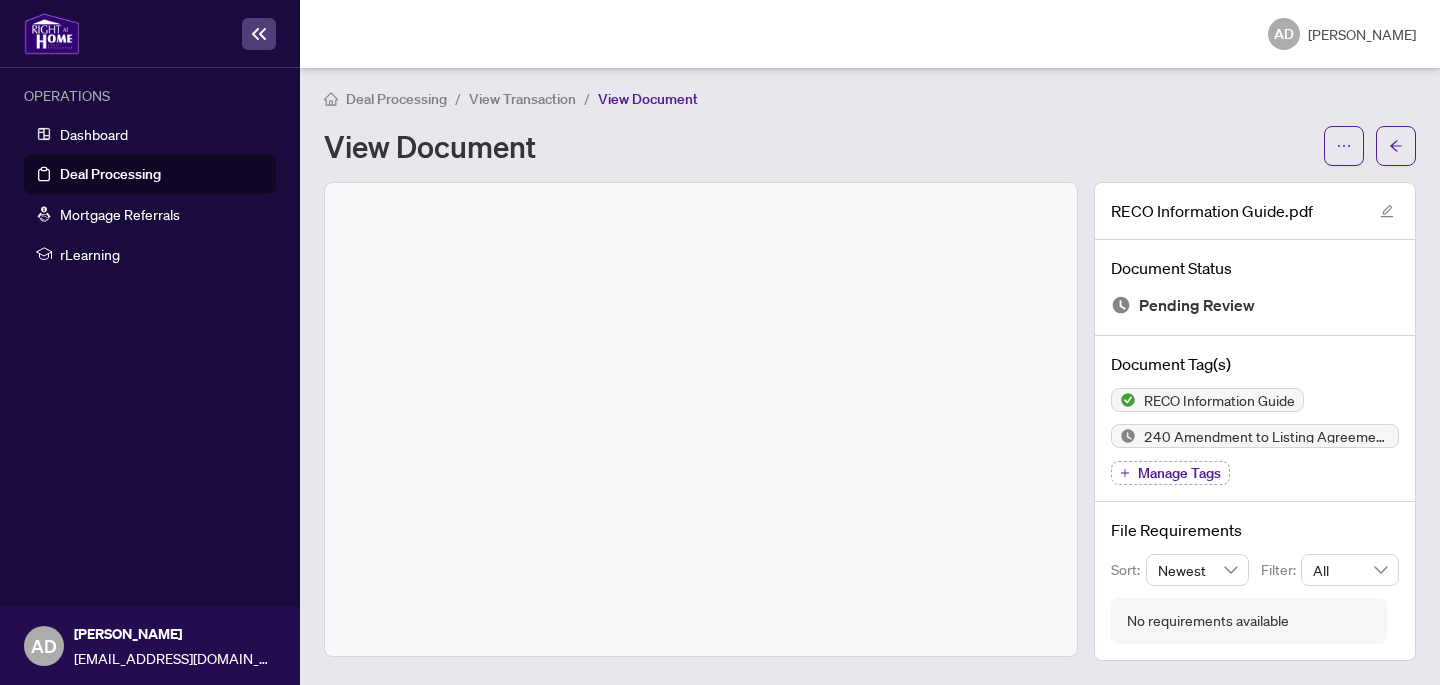 scroll, scrollTop: 3, scrollLeft: 0, axis: vertical 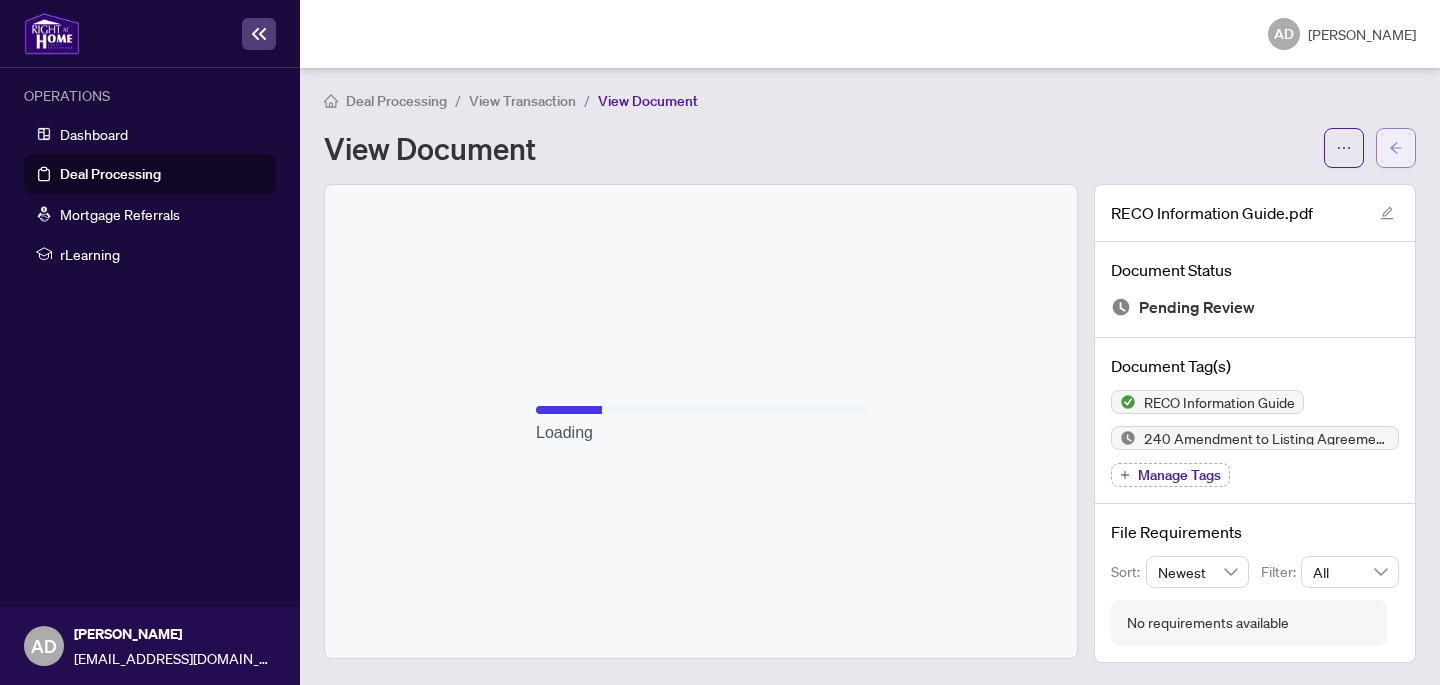 click at bounding box center [1396, 148] 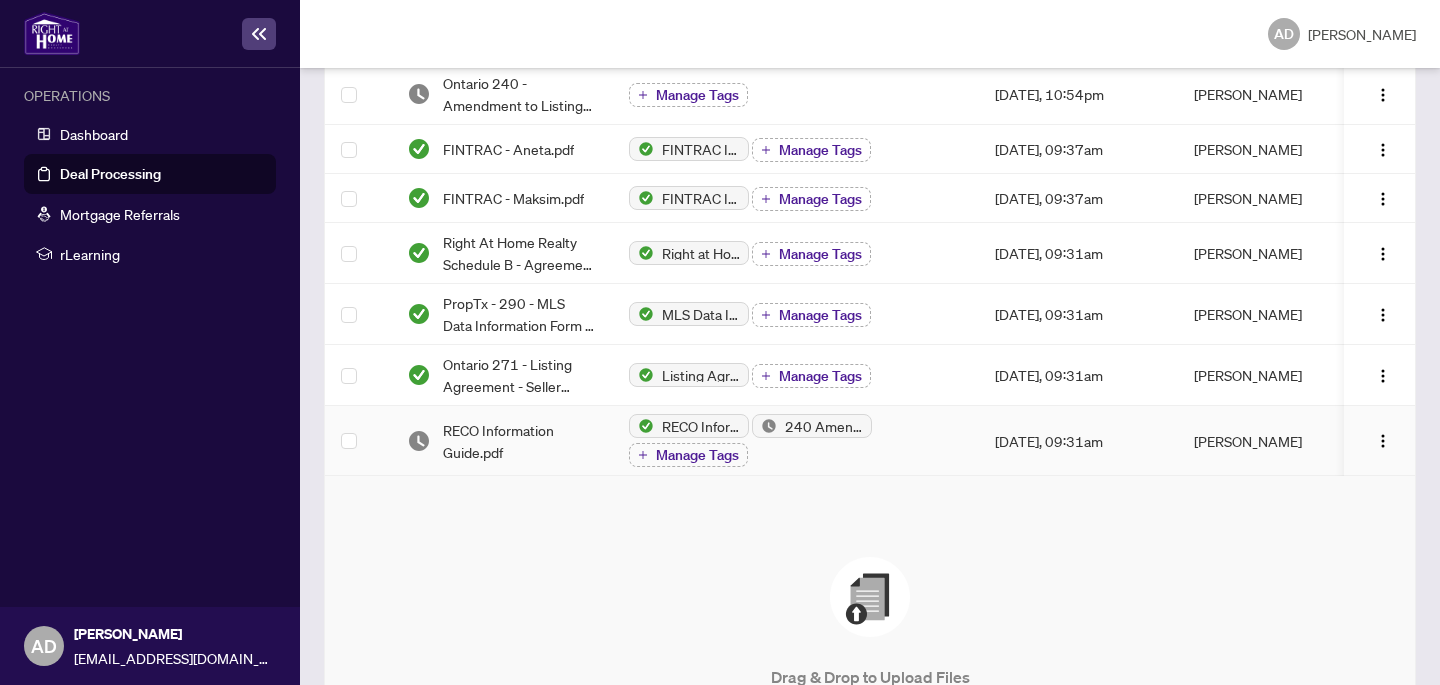 scroll, scrollTop: 410, scrollLeft: 0, axis: vertical 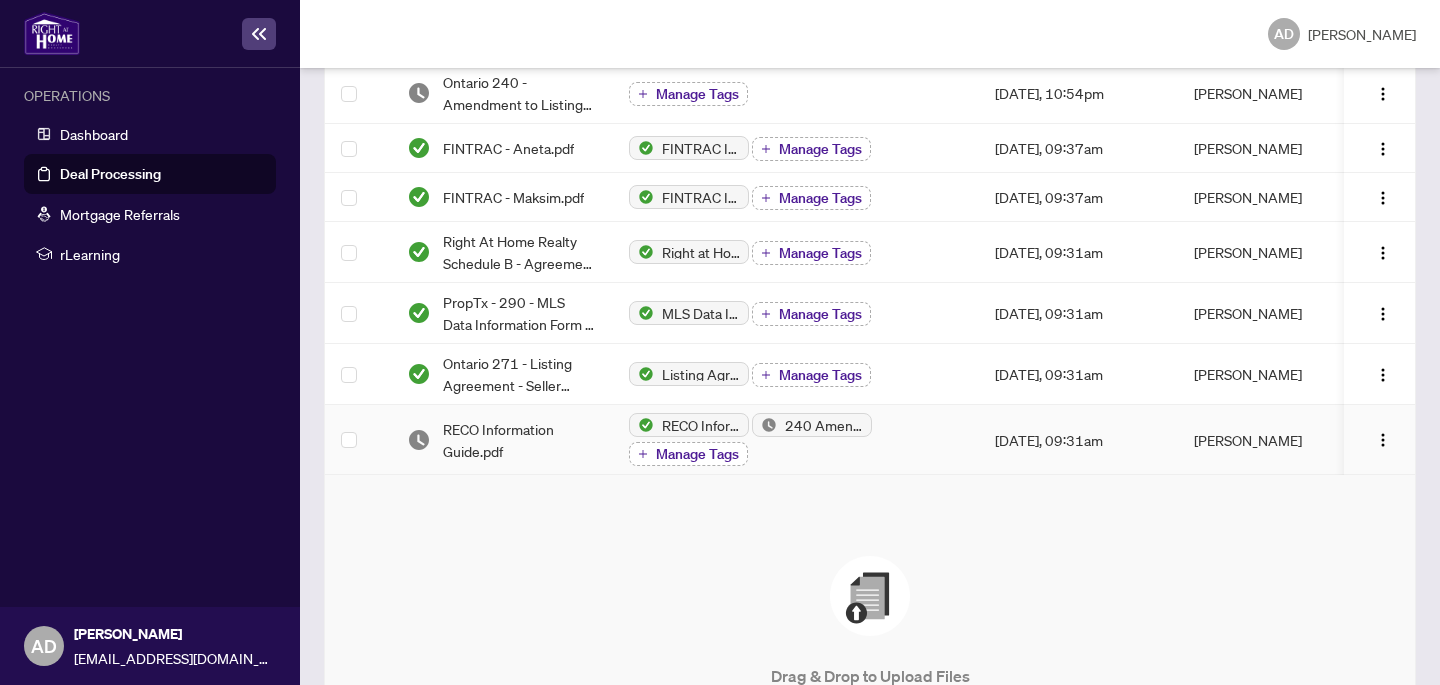 click on "Manage Tags" at bounding box center [697, 454] 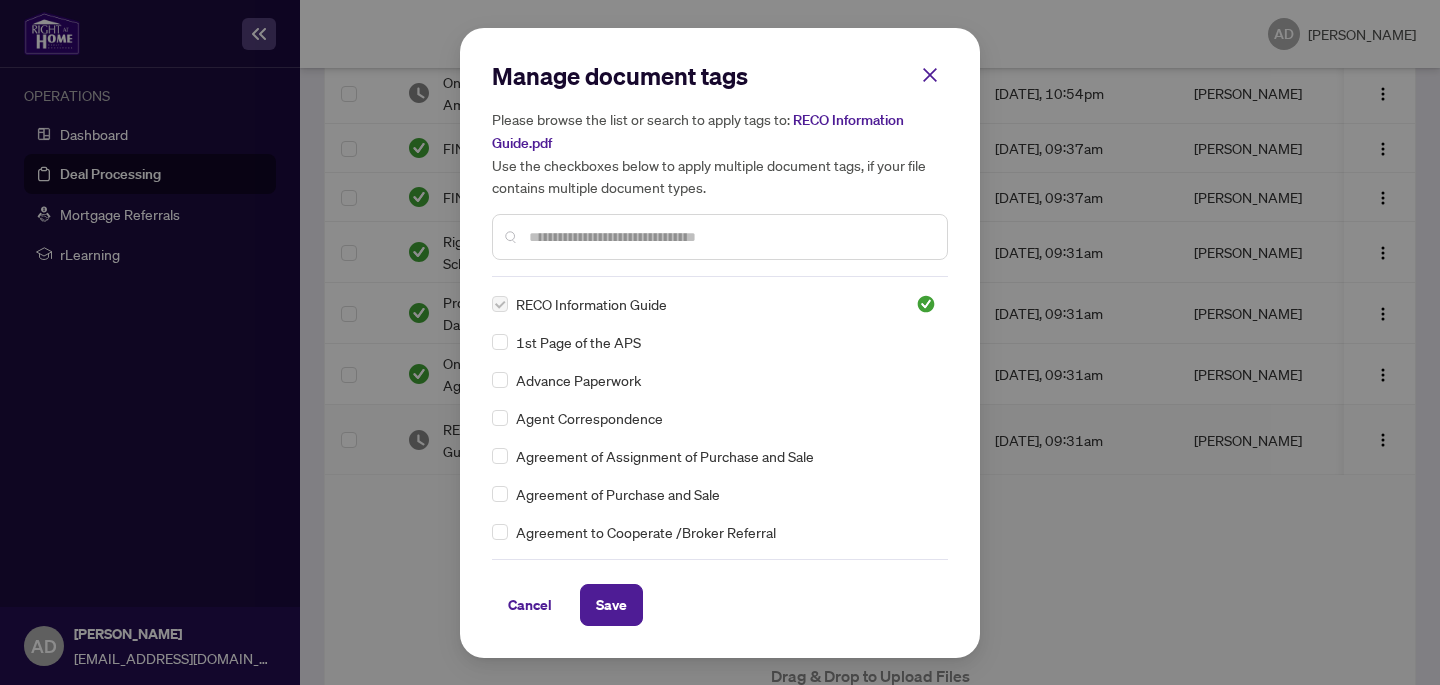 scroll, scrollTop: 0, scrollLeft: 0, axis: both 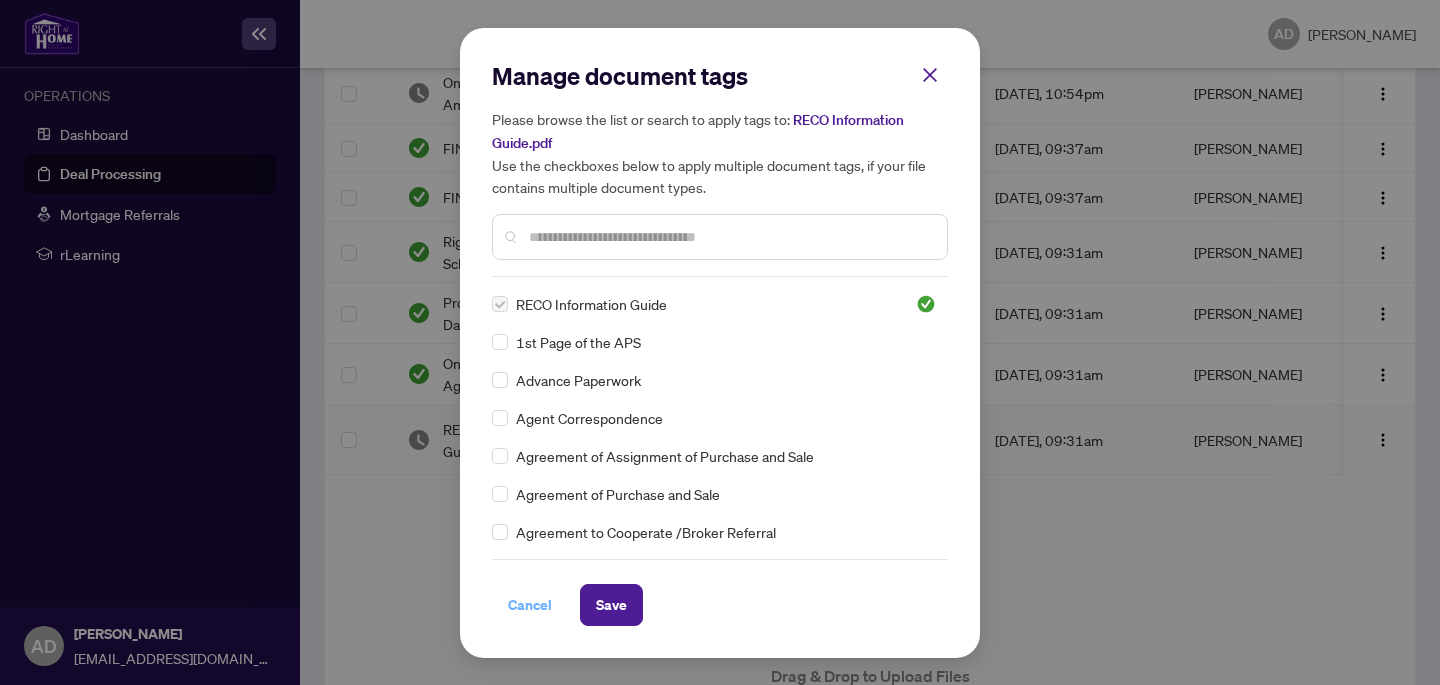 drag, startPoint x: 515, startPoint y: 623, endPoint x: 540, endPoint y: 603, distance: 32.01562 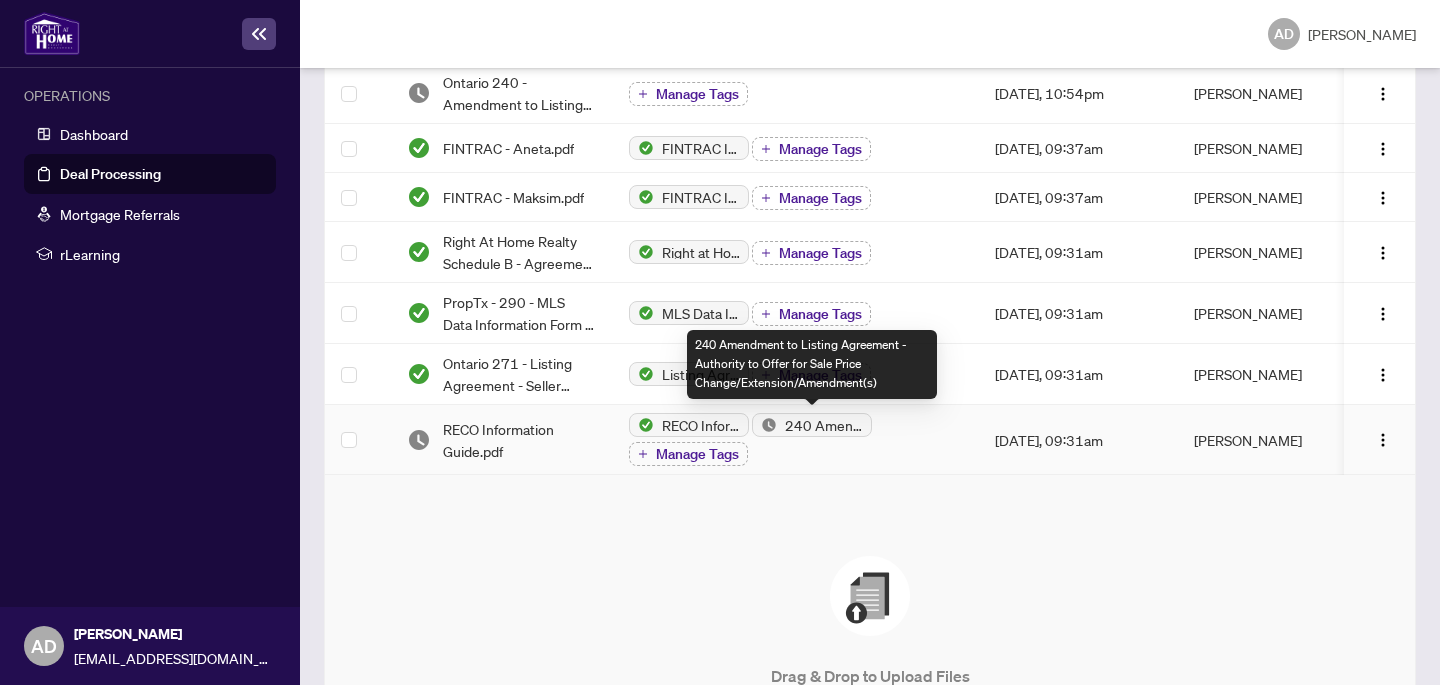 click on "240 Amendment to Listing Agreement - Authority to Offer for Sale
Price Change/Extension/Amendment(s)" at bounding box center [824, 425] 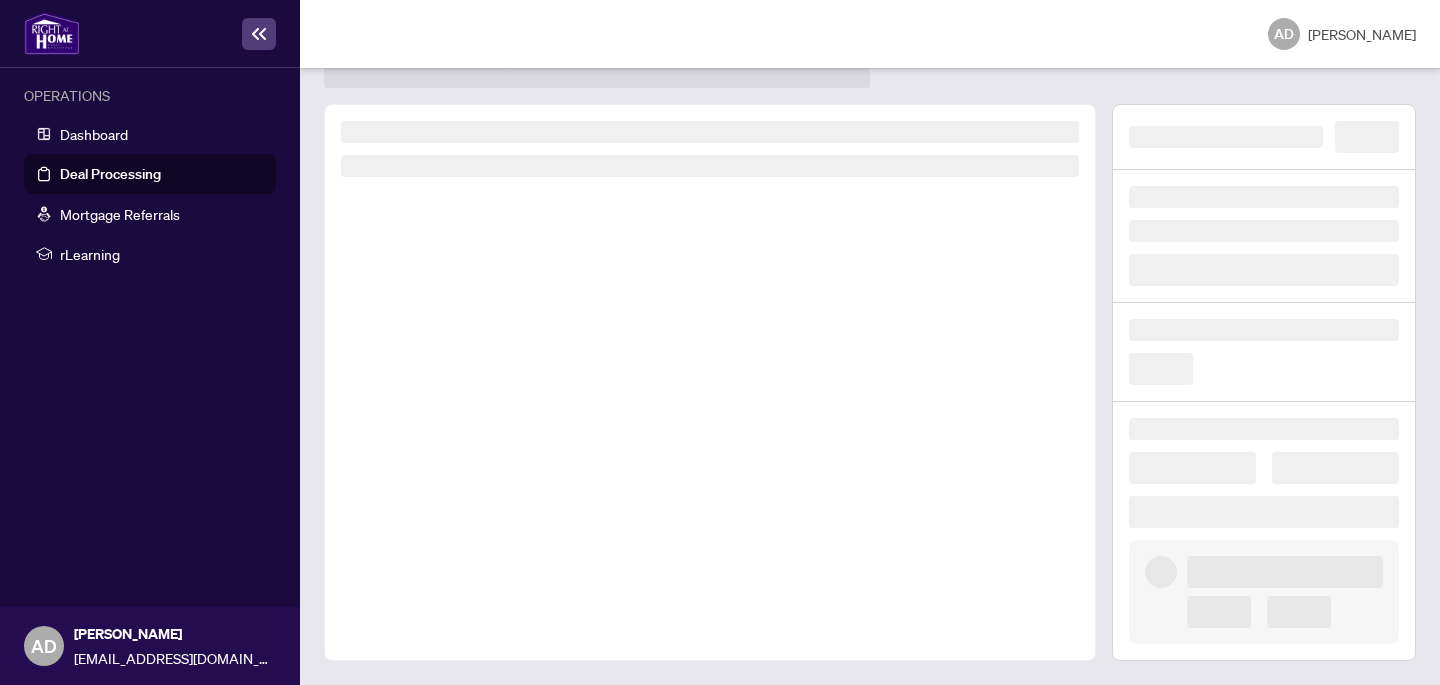 scroll, scrollTop: 64, scrollLeft: 0, axis: vertical 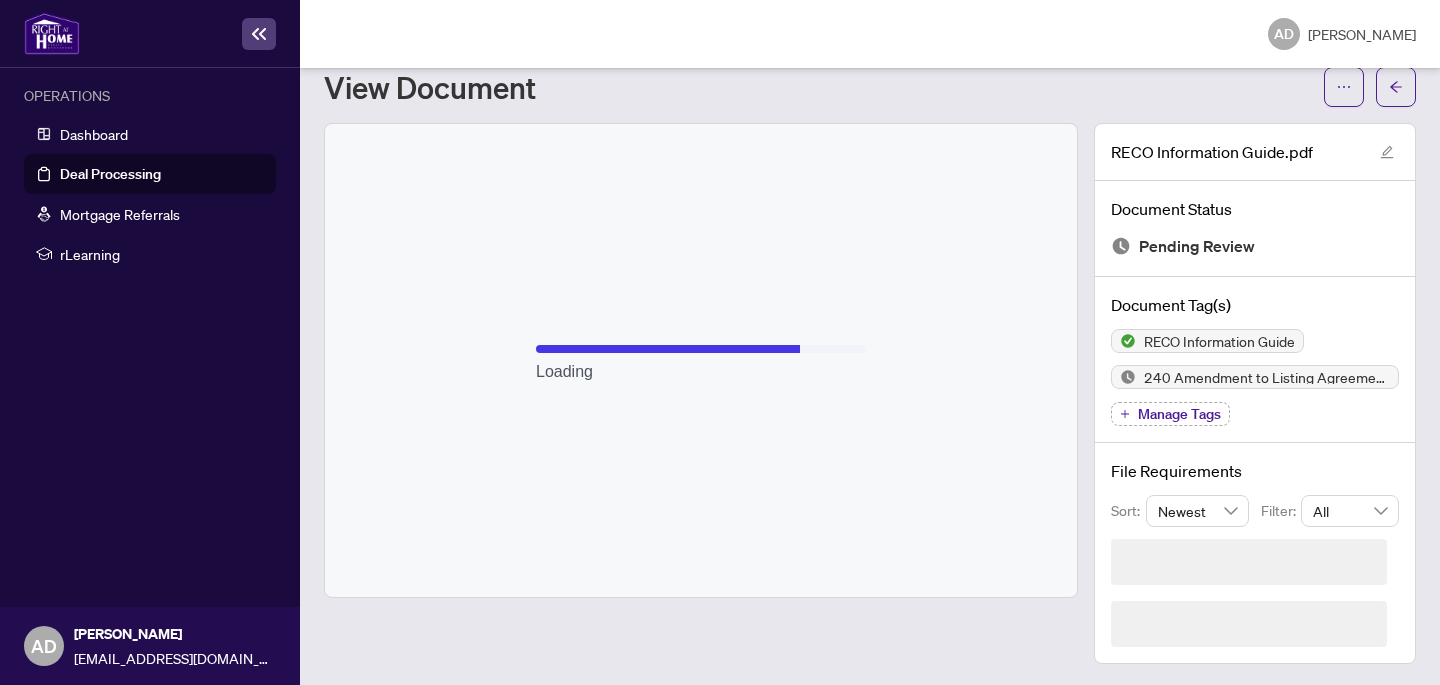 click on "Loading" at bounding box center (701, 360) 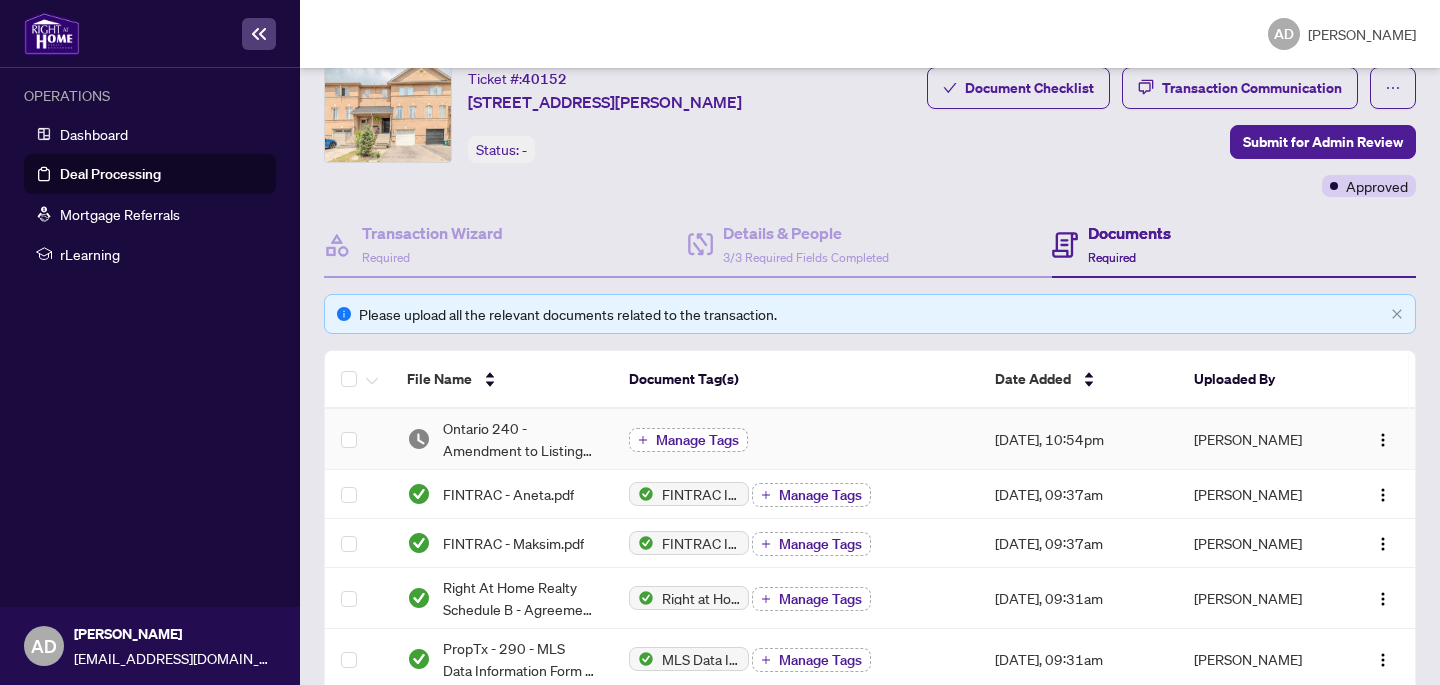 click on "Manage Tags" at bounding box center (697, 440) 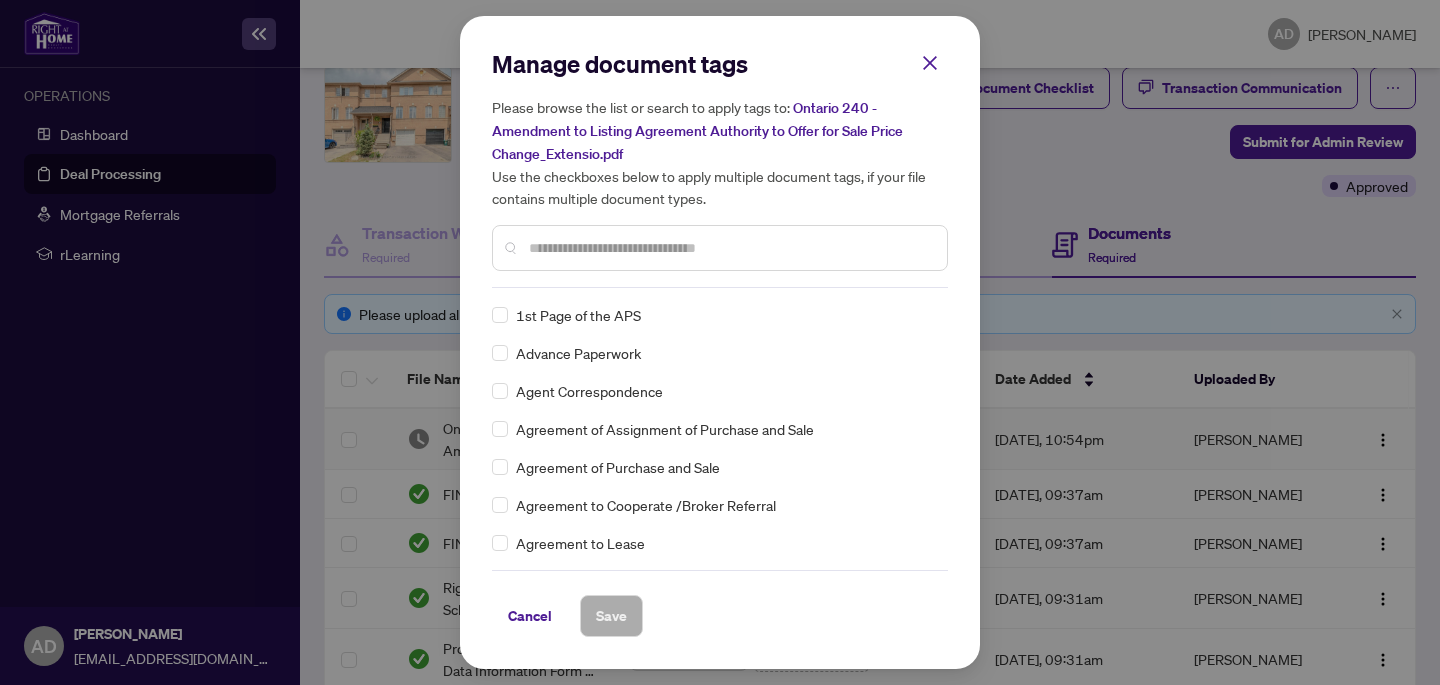 click on "Manage document tags Please browse the list or search to apply tags to:   Ontario 240 - Amendment to Listing Agreement  Authority to Offer for Sale  Price Change_Extensio.pdf   Use the checkboxes below to apply multiple document tags, if your file contains multiple document types.   1st Page of the APS Advance Paperwork Agent Correspondence Agreement of Assignment of Purchase and Sale Agreement of Purchase and Sale Agreement to Cooperate /Broker Referral Agreement to Lease Articles of Incorporation Back to Vendor Letter Belongs to Another Transaction Builder's Consent Buyer Designated Representation Agreement Buyer Designated Representation Agreement Buyers Lawyer Information Certificate of Estate Trustee(s) Client Refused to Sign Closing Date Change Co-op Brokerage Commission Statement Co-op EFT Co-operating Indemnity Agreement Commission Adjustment Commission Agreement Commission Calculation Commission Statement Sent Commission Statement Sent to Landlord Commission Statement Sent to Lawyer Correspondence" at bounding box center [720, 342] 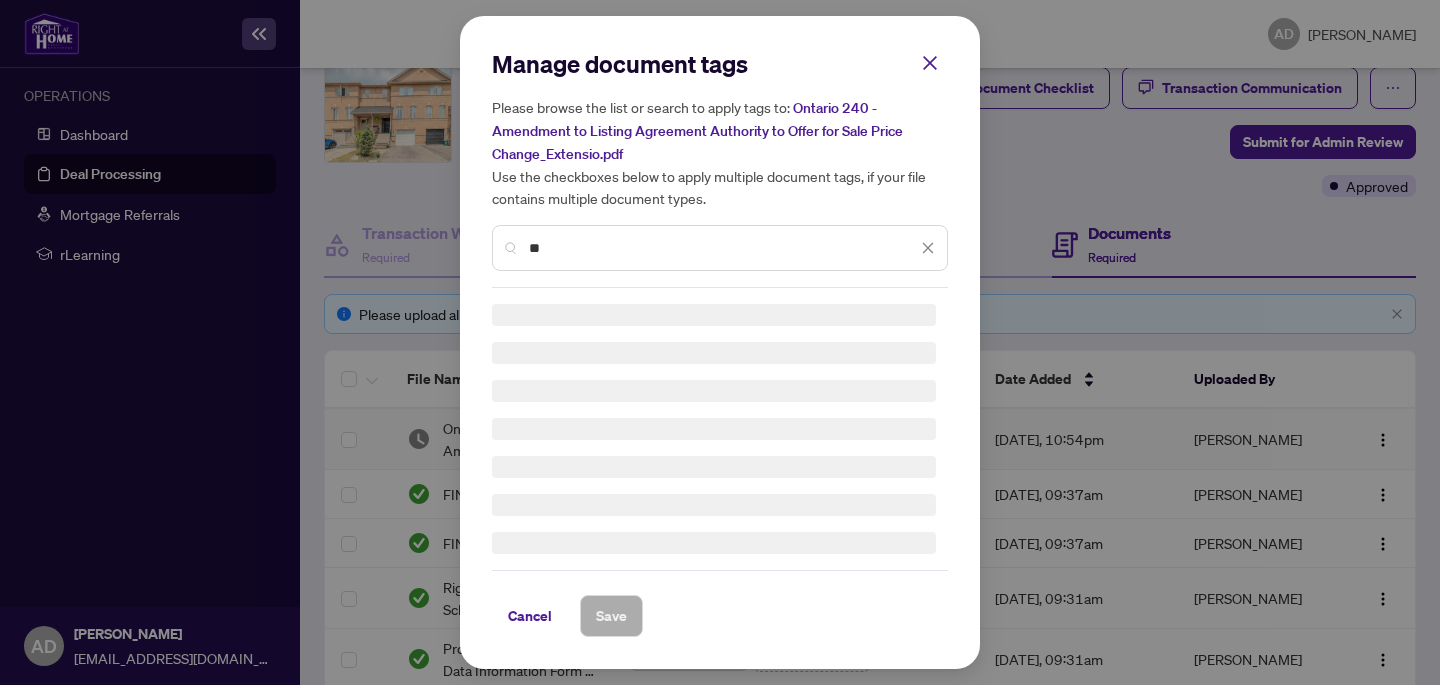 type on "*" 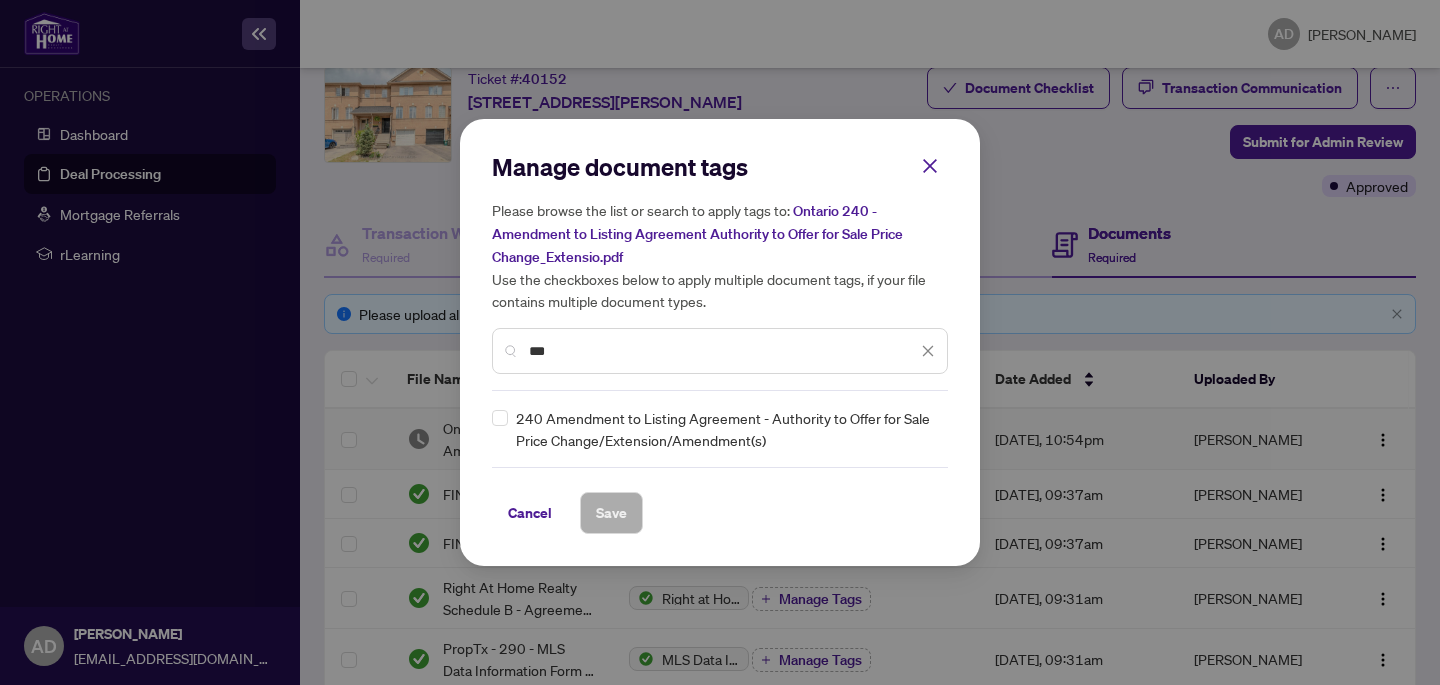 type on "***" 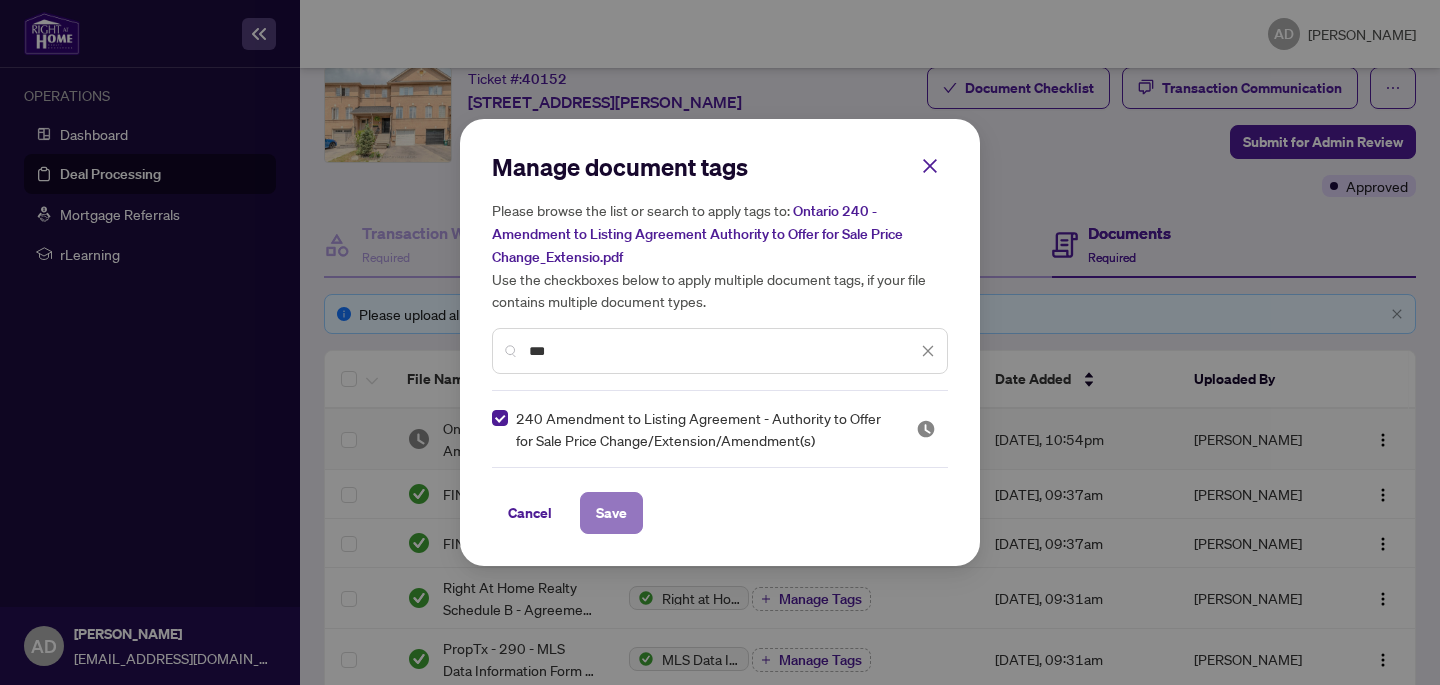 click on "Save" at bounding box center [611, 513] 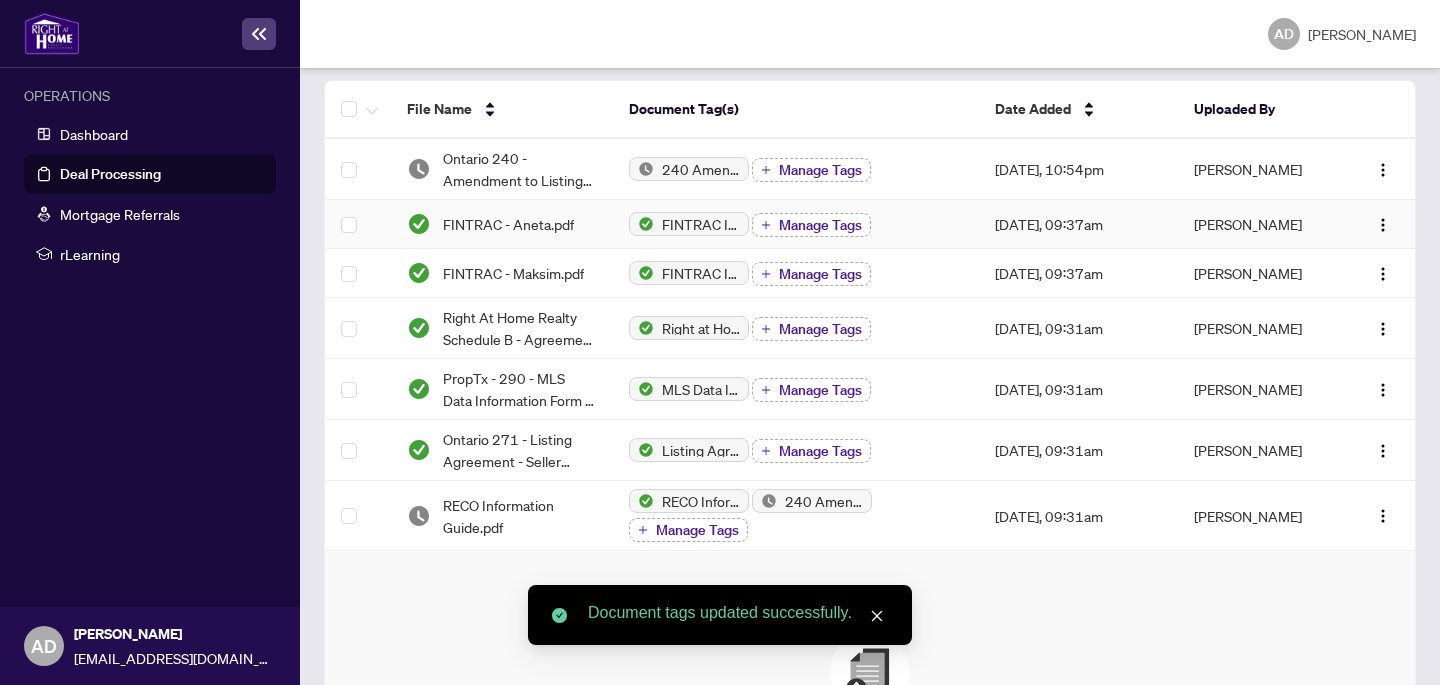 scroll, scrollTop: 336, scrollLeft: 0, axis: vertical 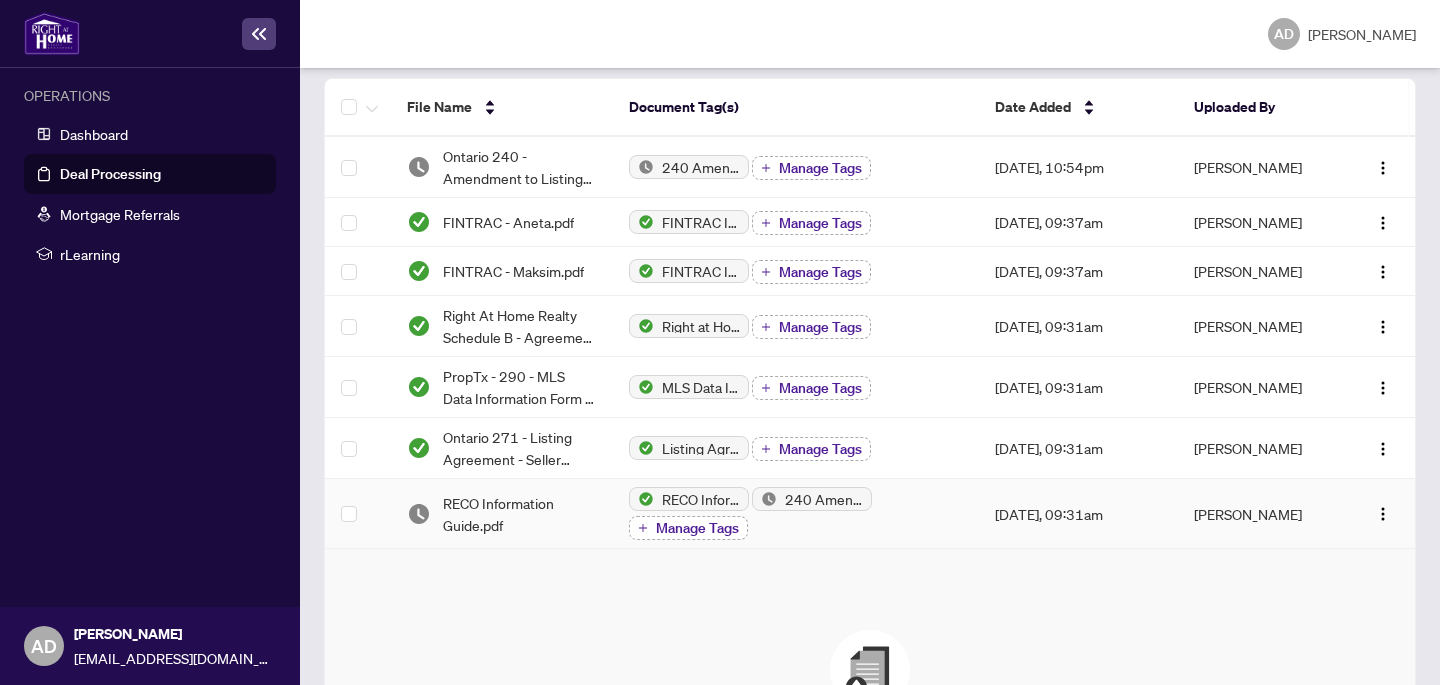 click on "Manage Tags" at bounding box center (697, 528) 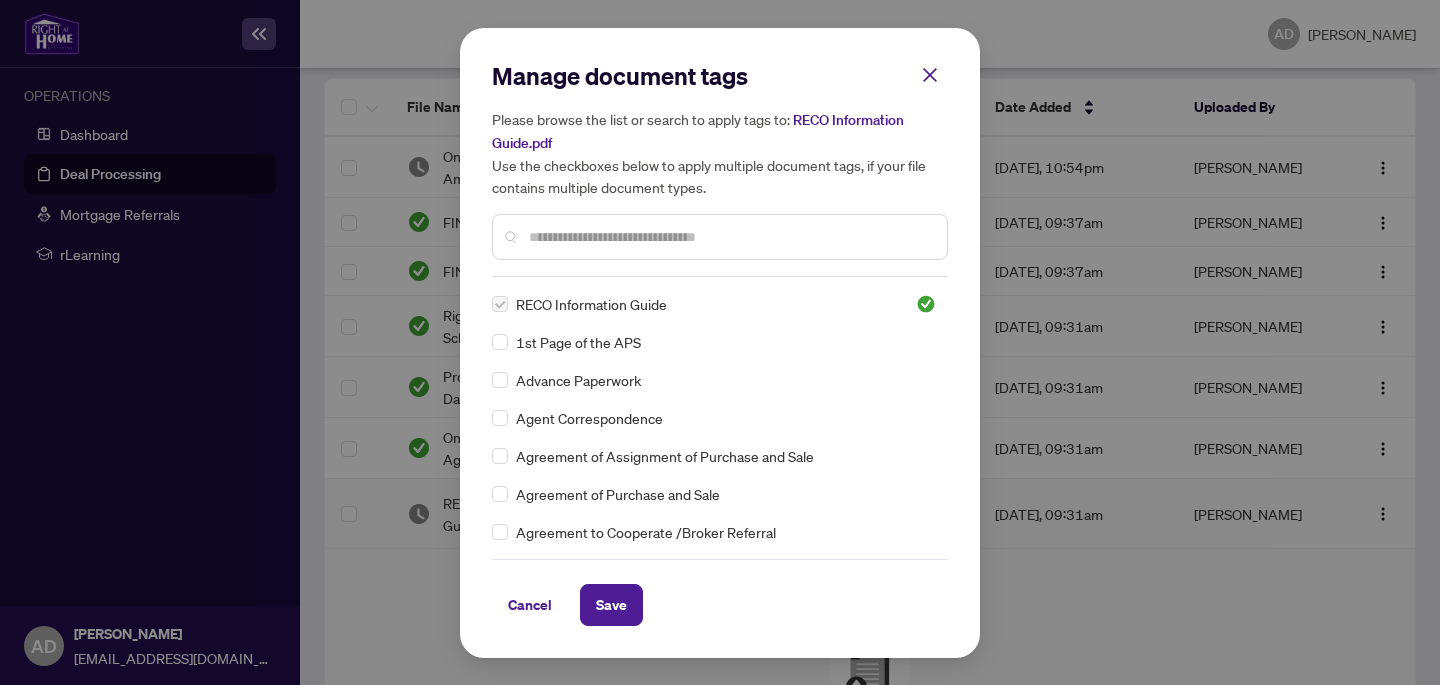scroll, scrollTop: 0, scrollLeft: 0, axis: both 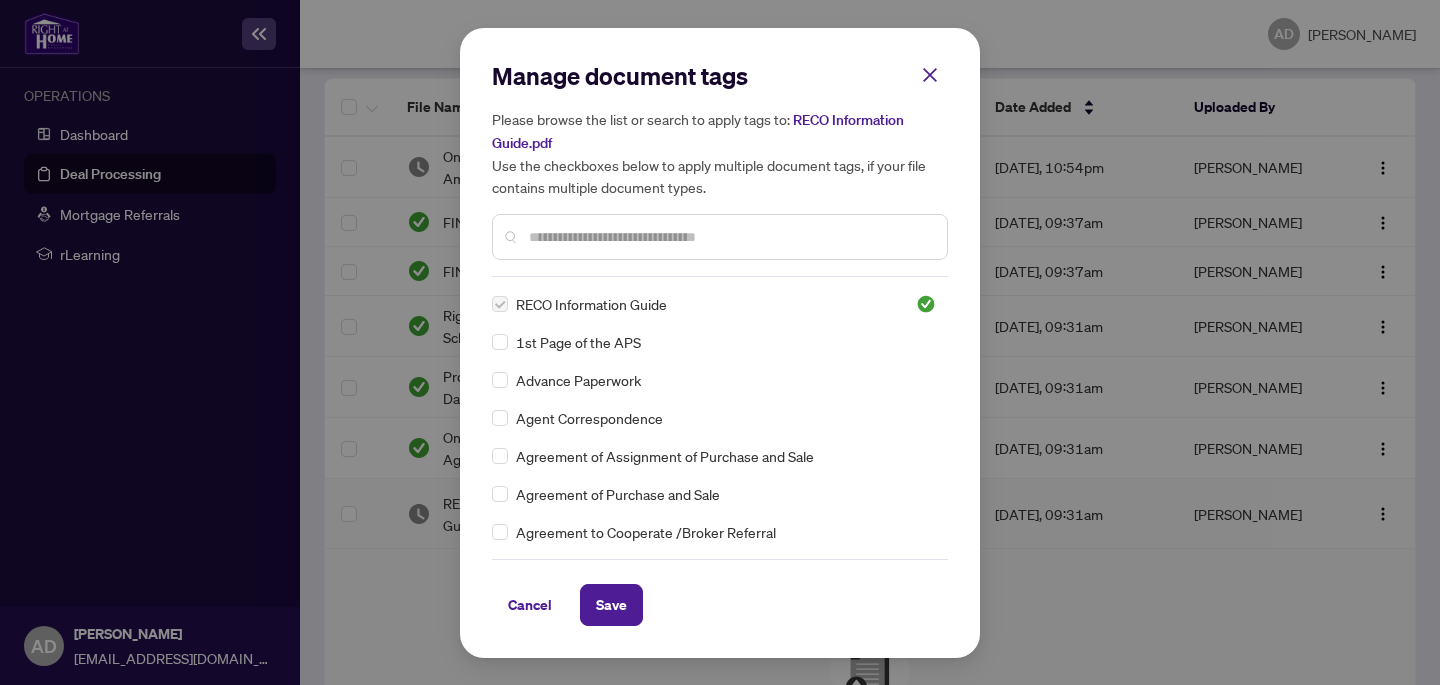 click on "Cancel Save" at bounding box center [720, 592] 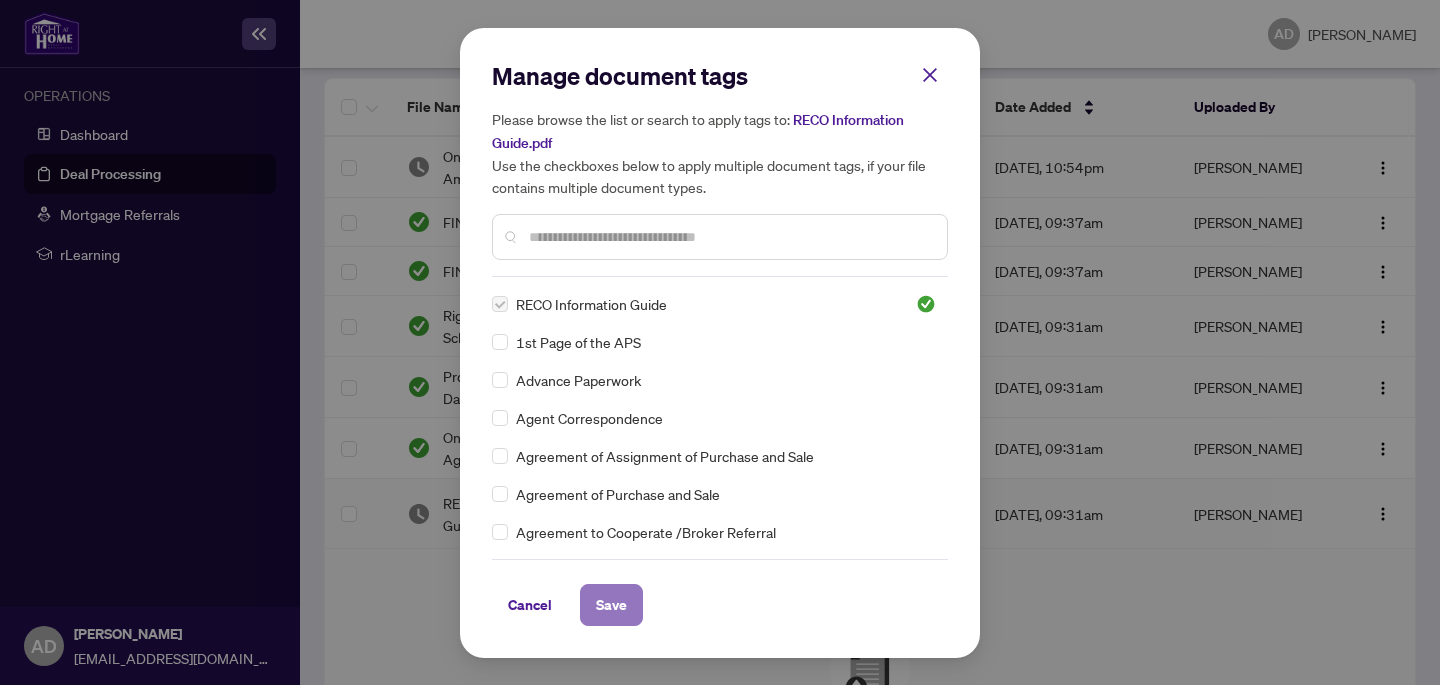 click on "Save" at bounding box center [611, 605] 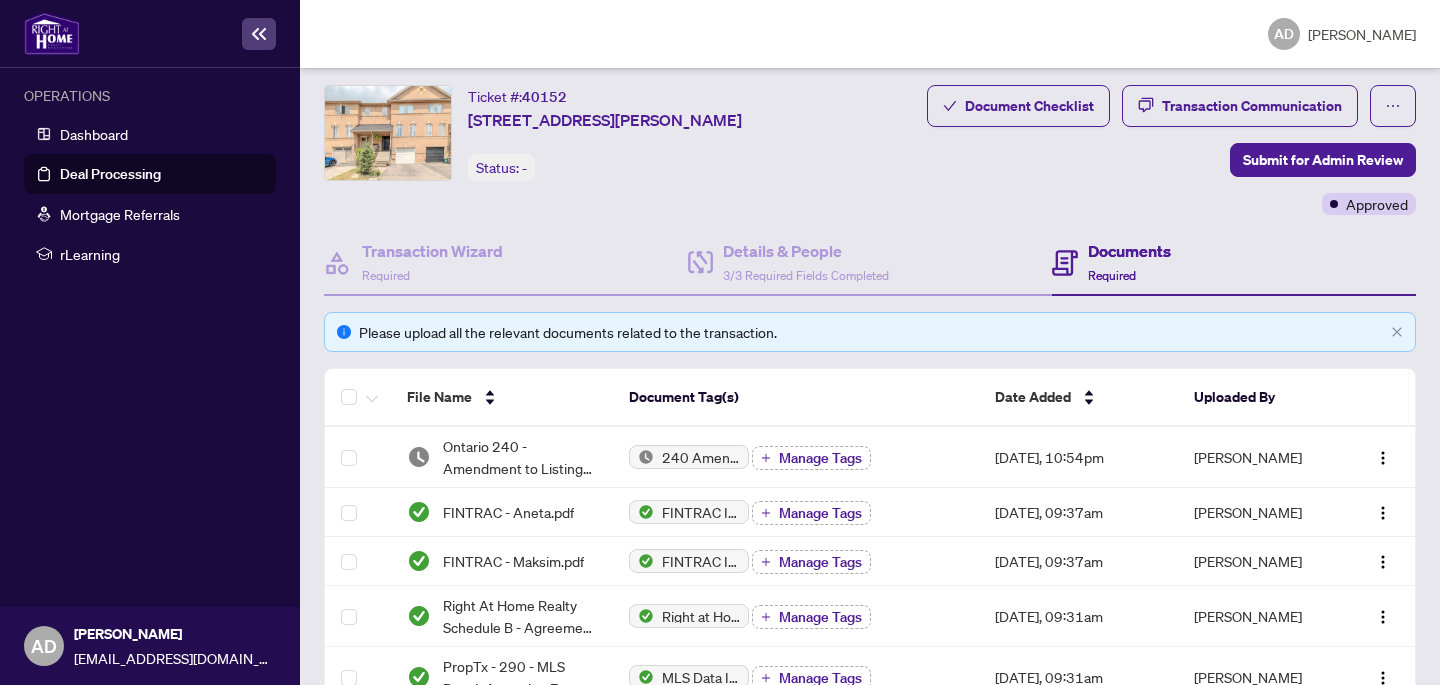 scroll, scrollTop: 53, scrollLeft: 0, axis: vertical 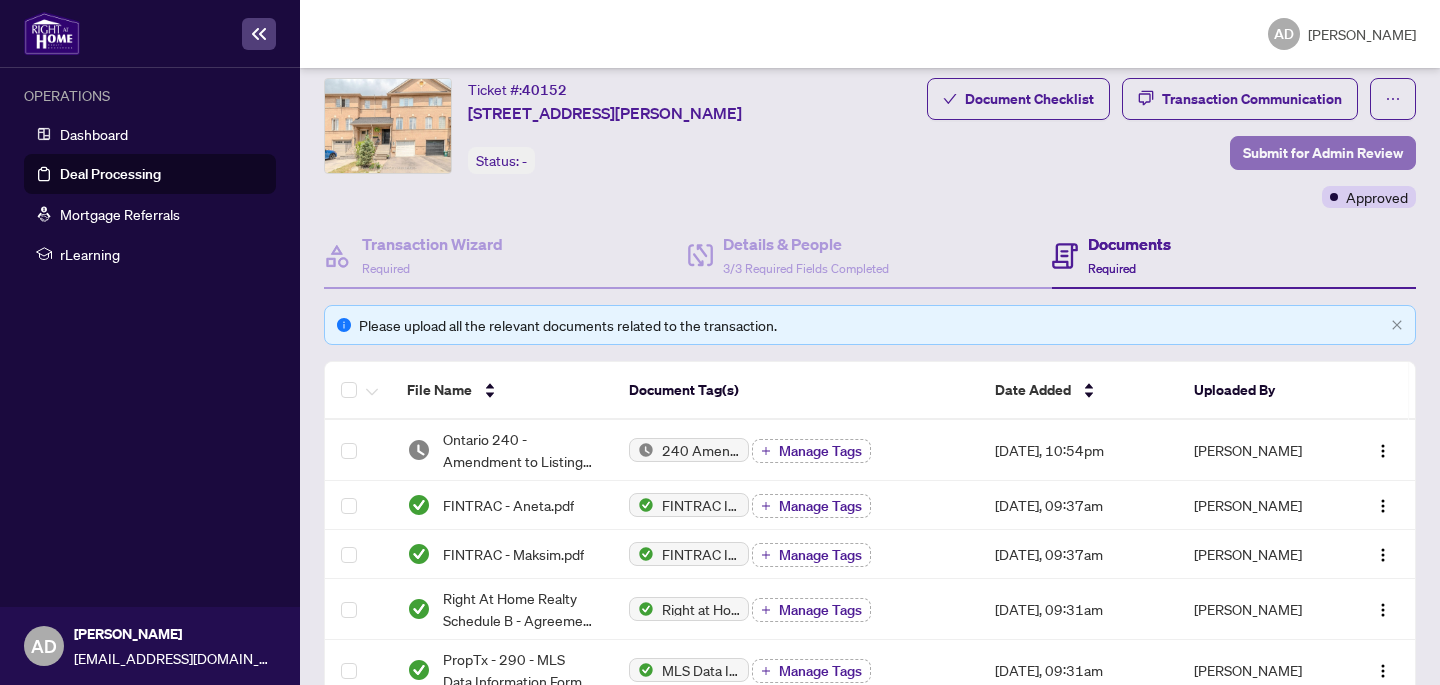 click on "Submit for Admin Review" at bounding box center (1323, 153) 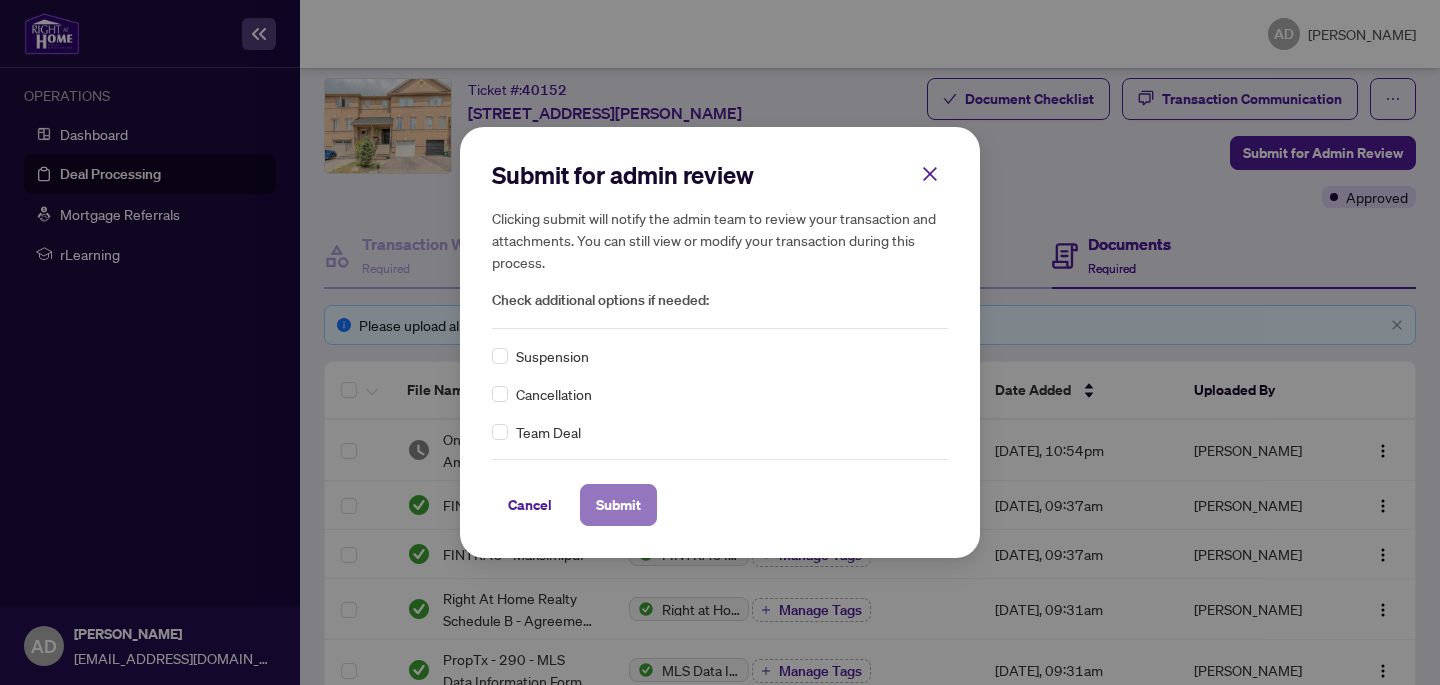 click on "Submit" at bounding box center (618, 505) 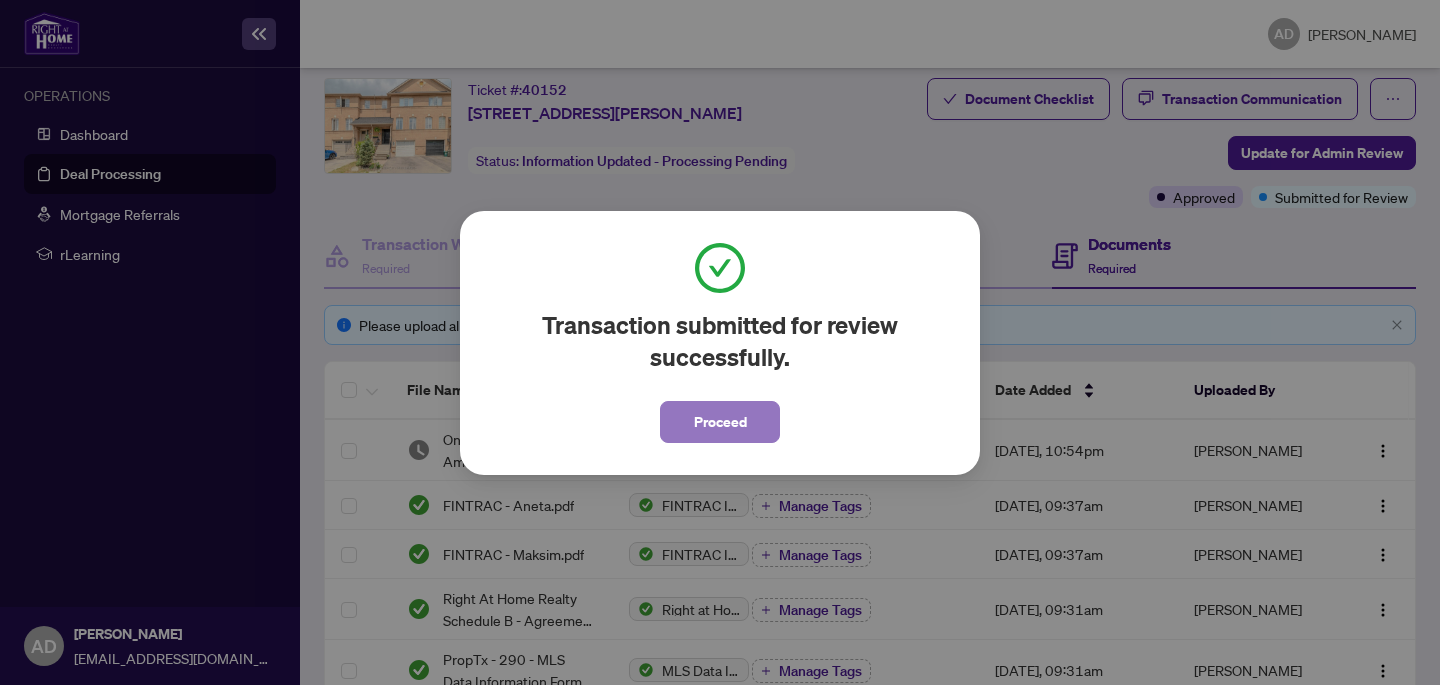 click on "Proceed" at bounding box center (720, 422) 